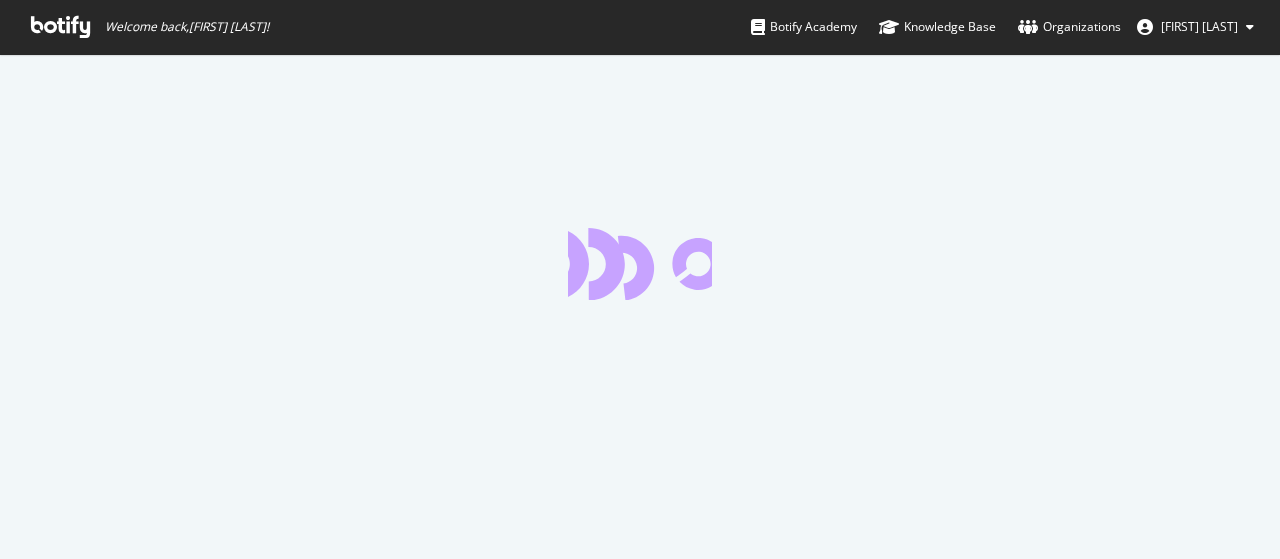 scroll, scrollTop: 0, scrollLeft: 0, axis: both 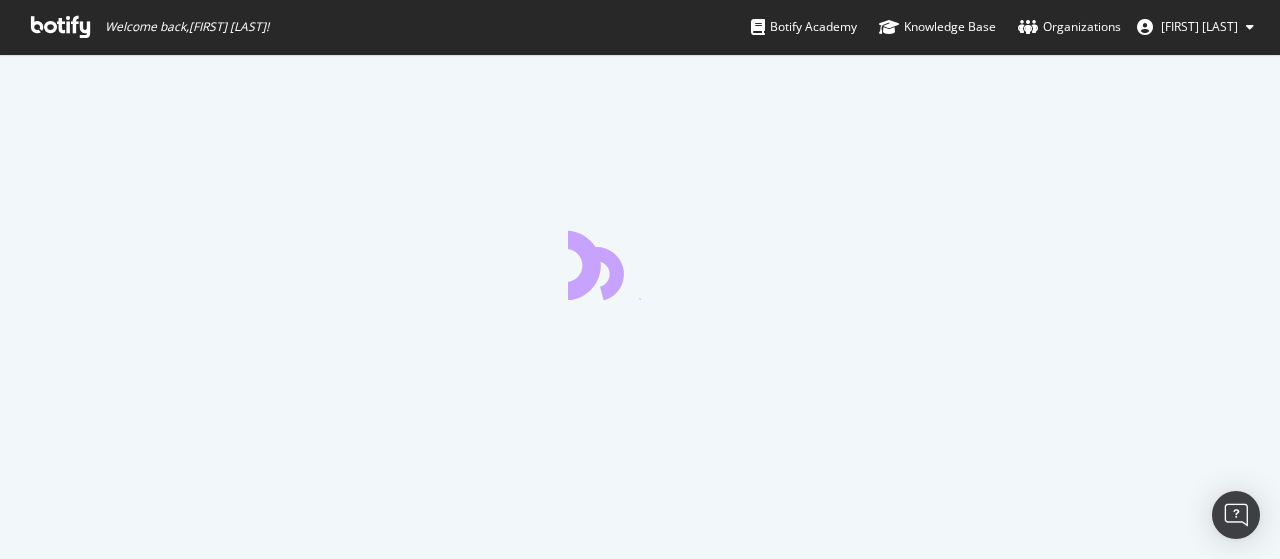 click at bounding box center (60, 27) 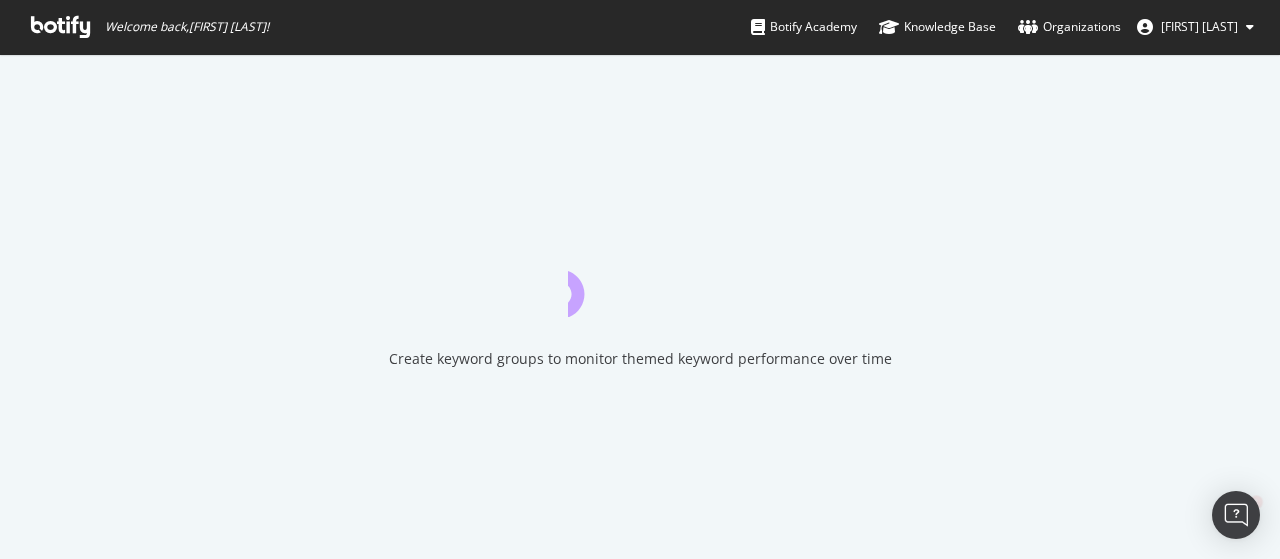 scroll, scrollTop: 0, scrollLeft: 0, axis: both 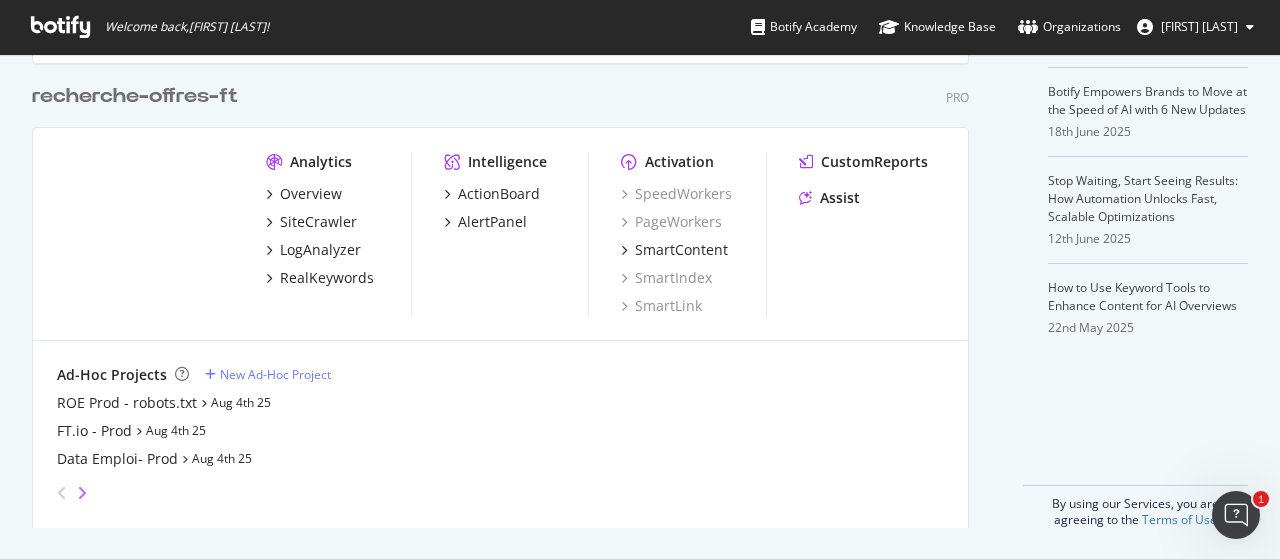 click at bounding box center [82, 493] 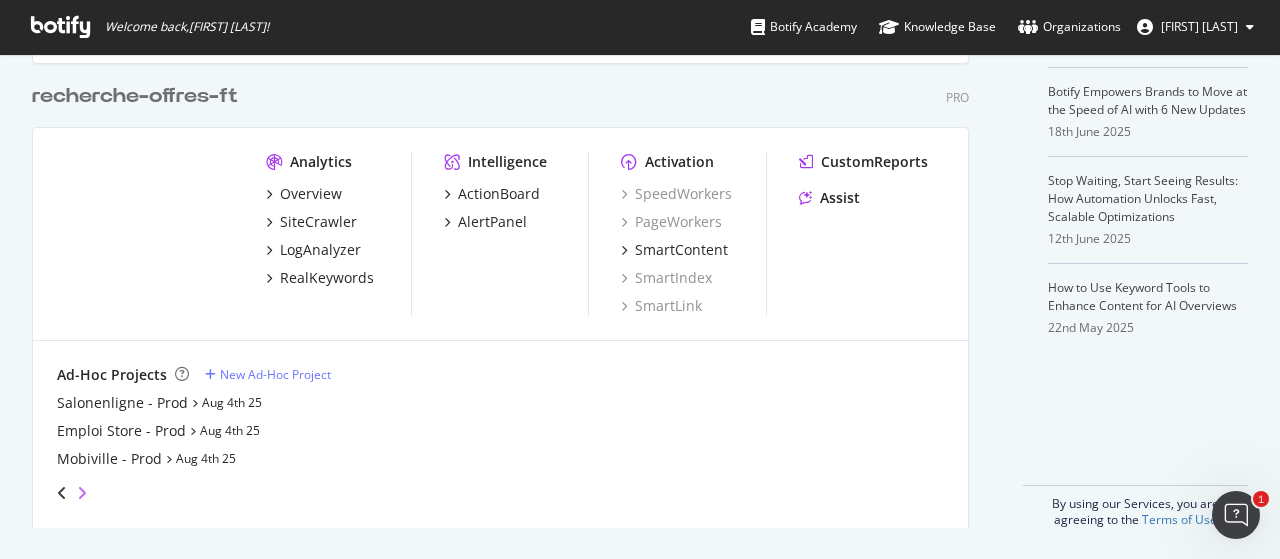 click at bounding box center [82, 493] 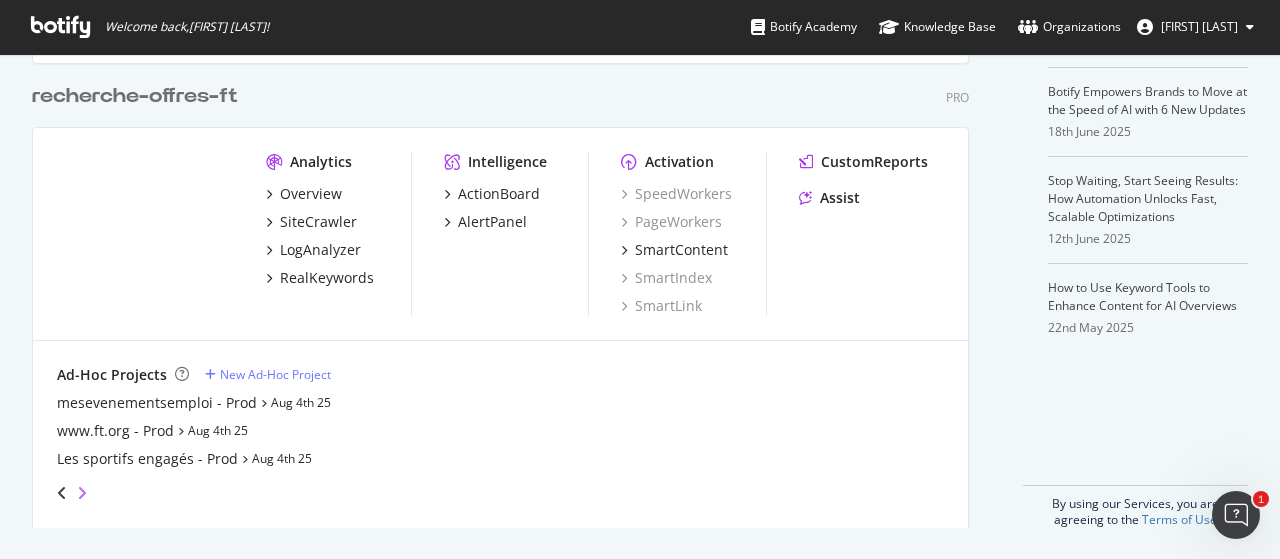 click at bounding box center (82, 493) 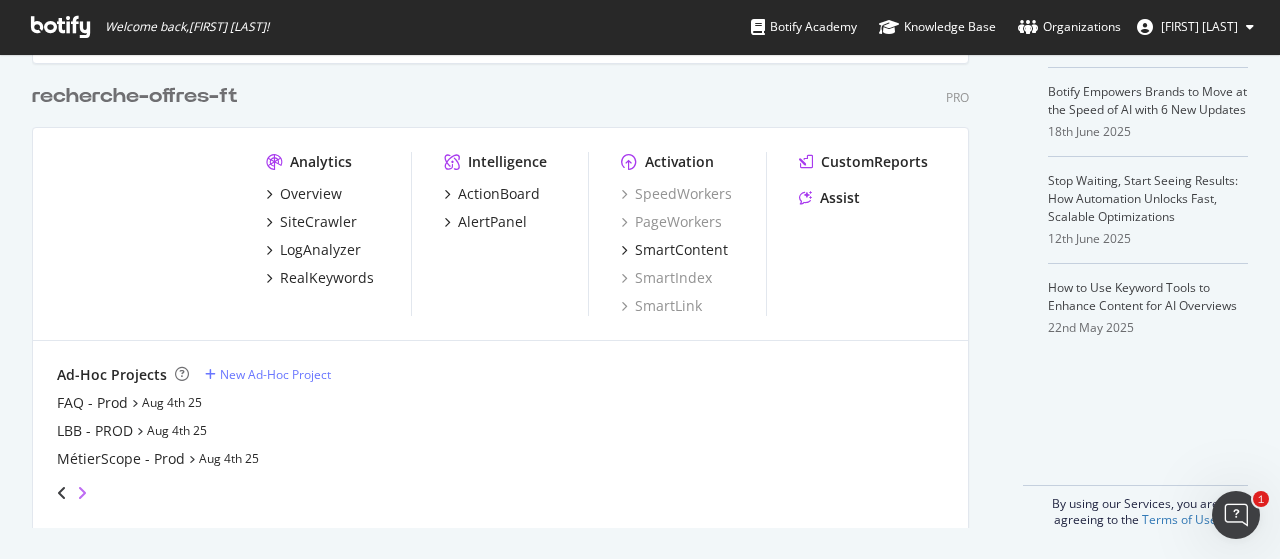 click at bounding box center [82, 493] 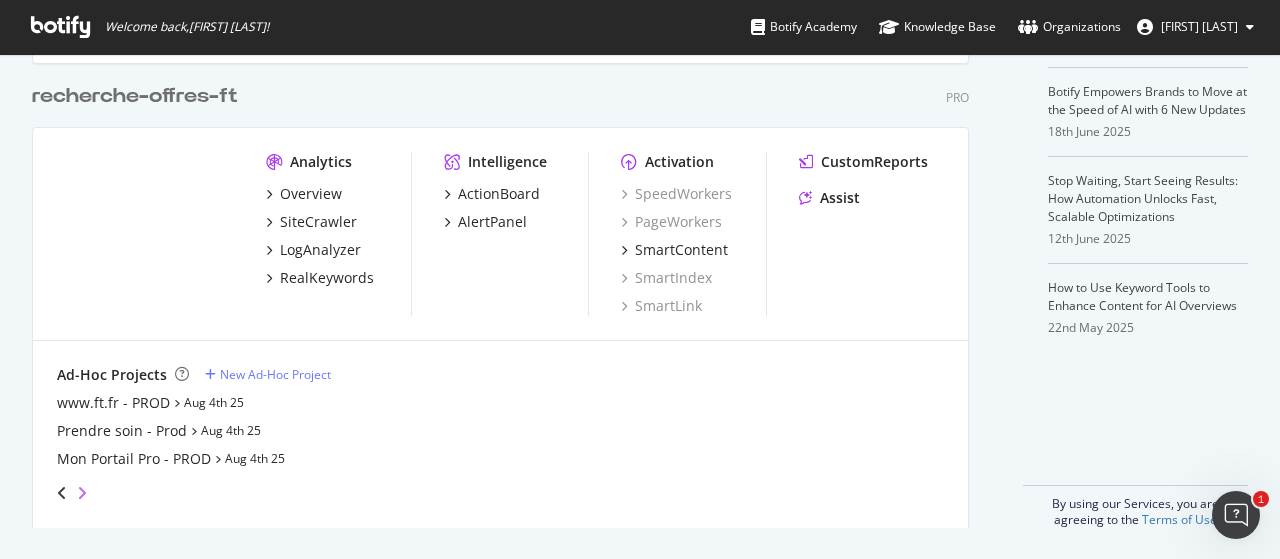 click at bounding box center [82, 493] 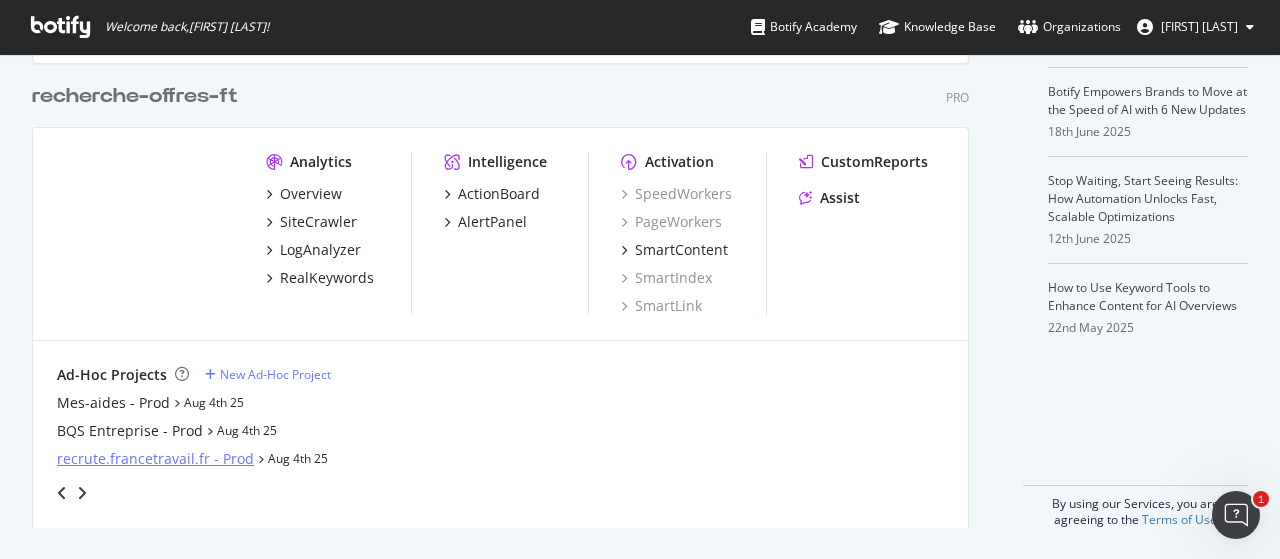 click on "recrute.francetravail.fr - Prod" at bounding box center (155, 459) 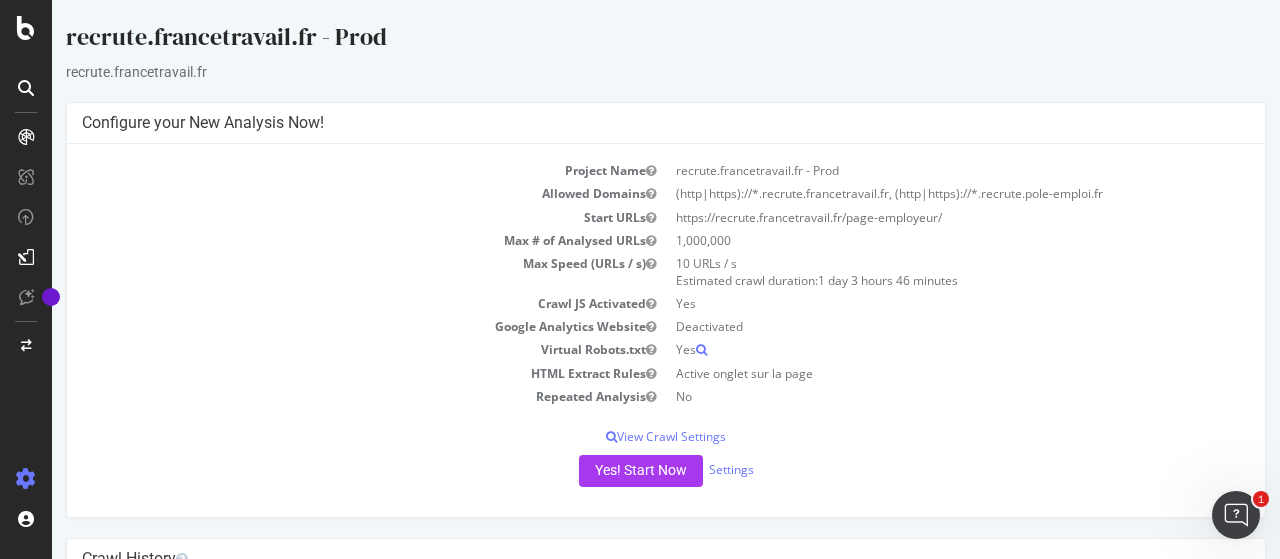 scroll, scrollTop: 284, scrollLeft: 0, axis: vertical 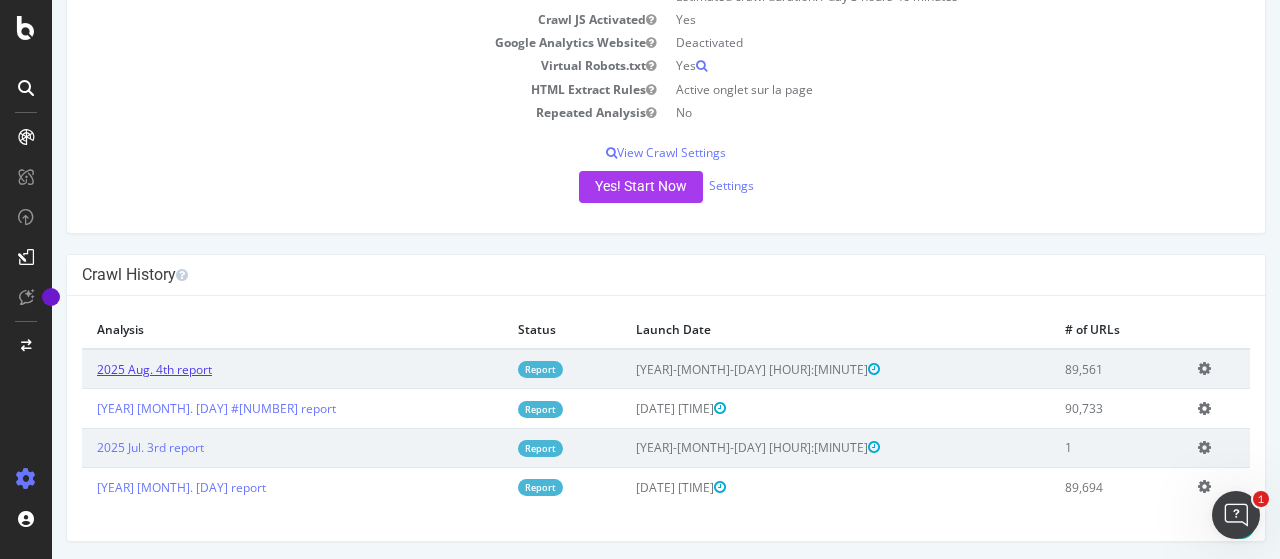 click on "2025 Aug. 4th
report" at bounding box center (154, 369) 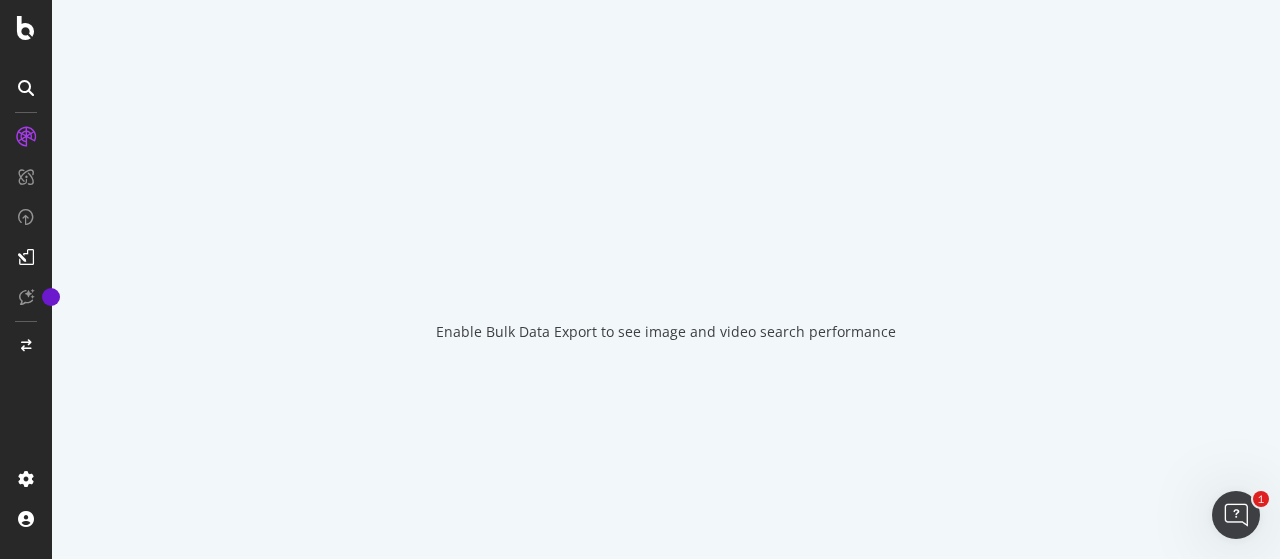 scroll, scrollTop: 0, scrollLeft: 0, axis: both 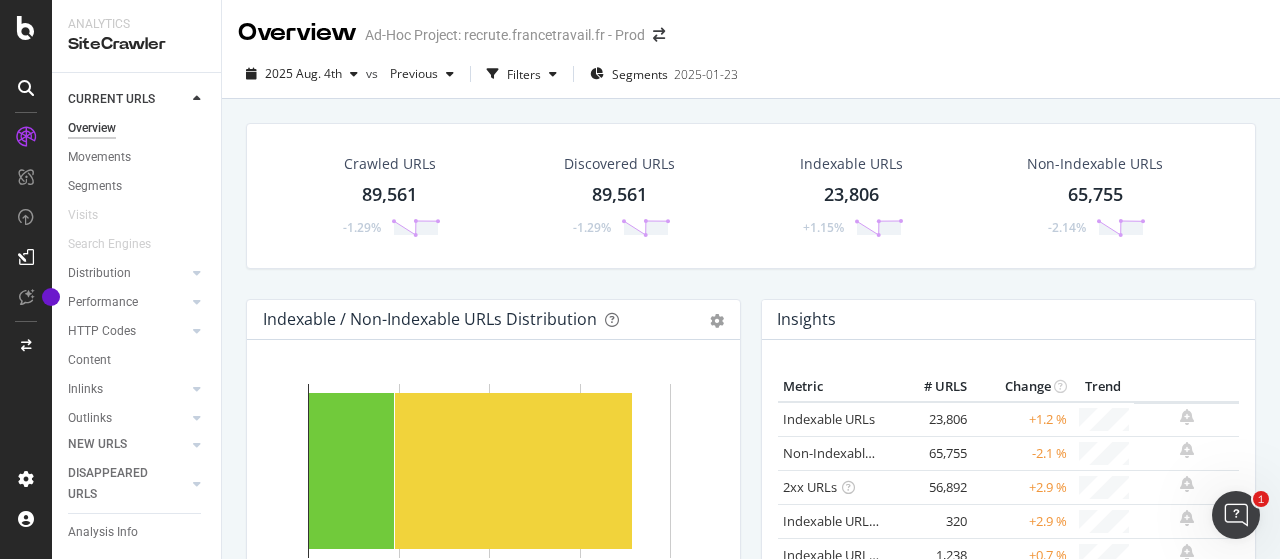 click on "65,755" at bounding box center (1095, 195) 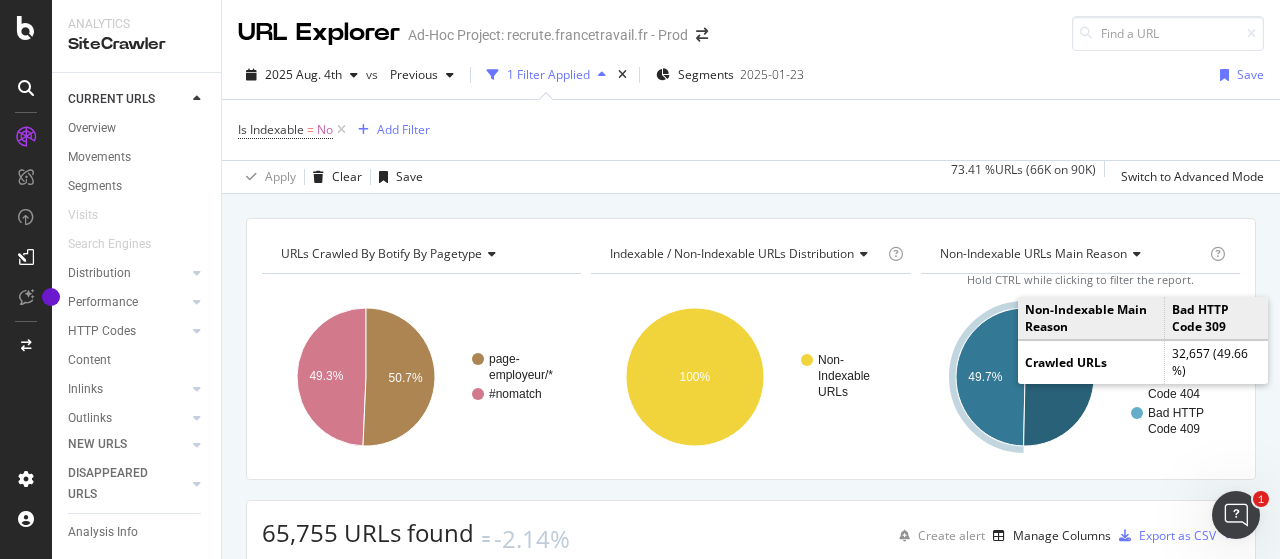 click 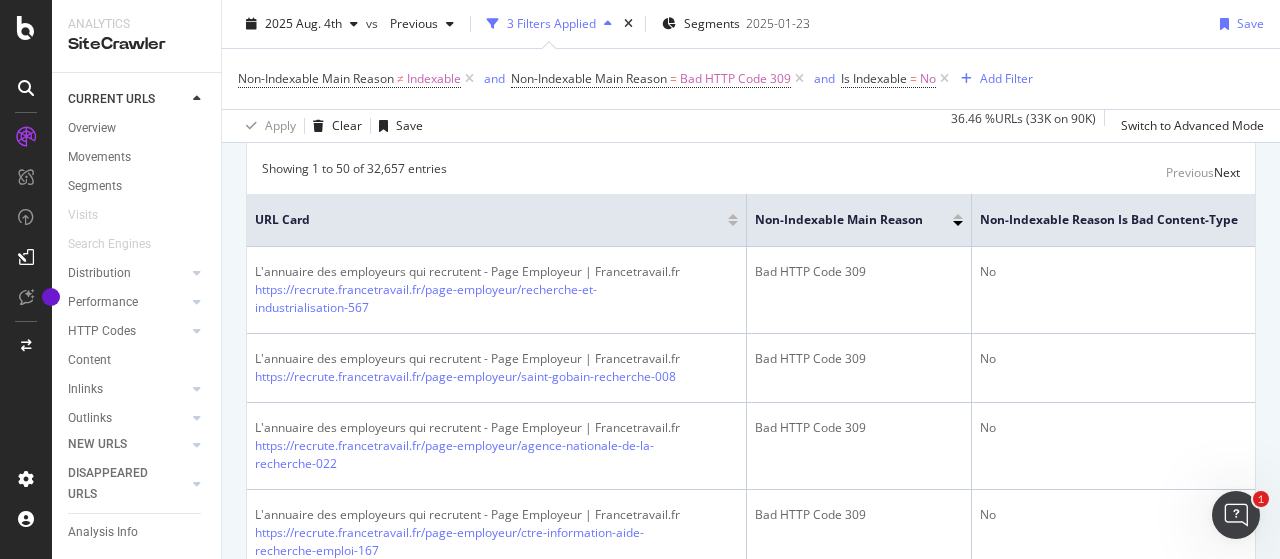 scroll, scrollTop: 500, scrollLeft: 0, axis: vertical 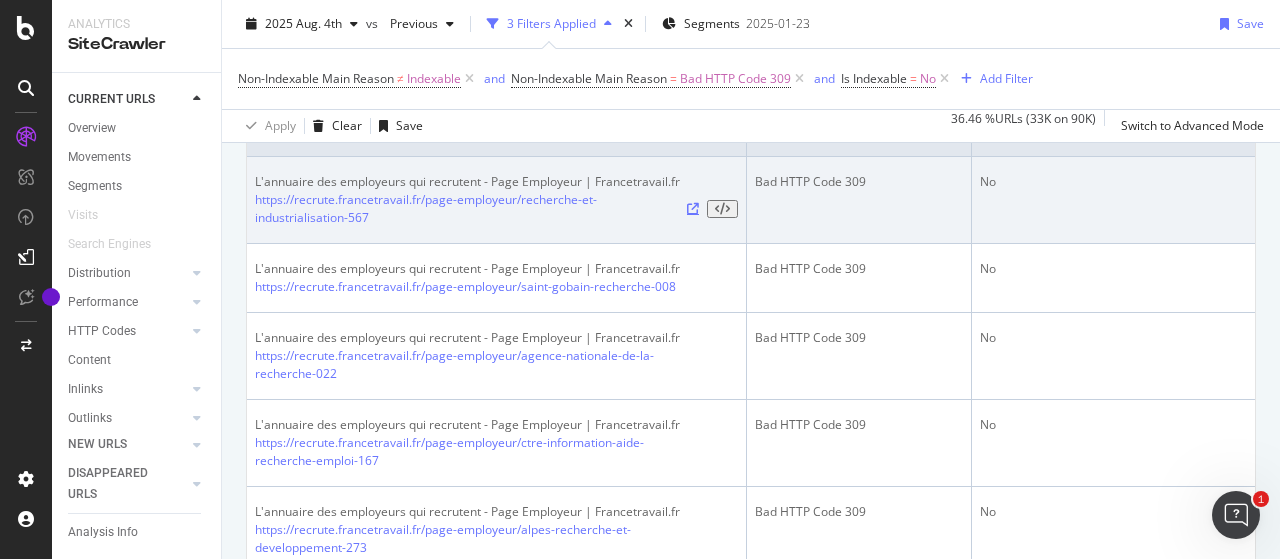click at bounding box center [693, 209] 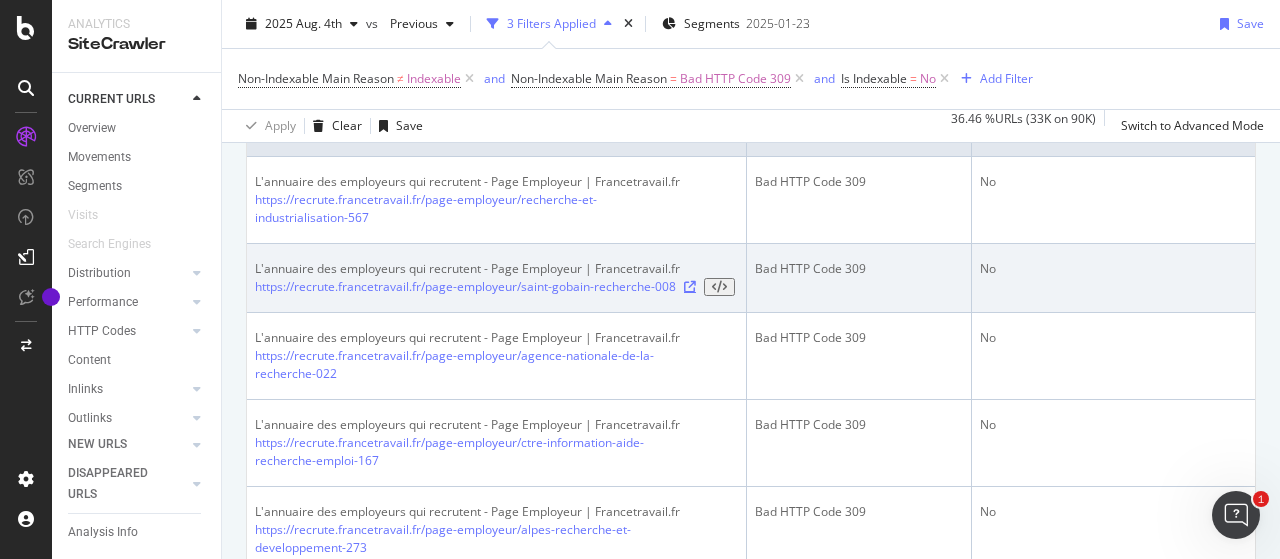click at bounding box center [690, 287] 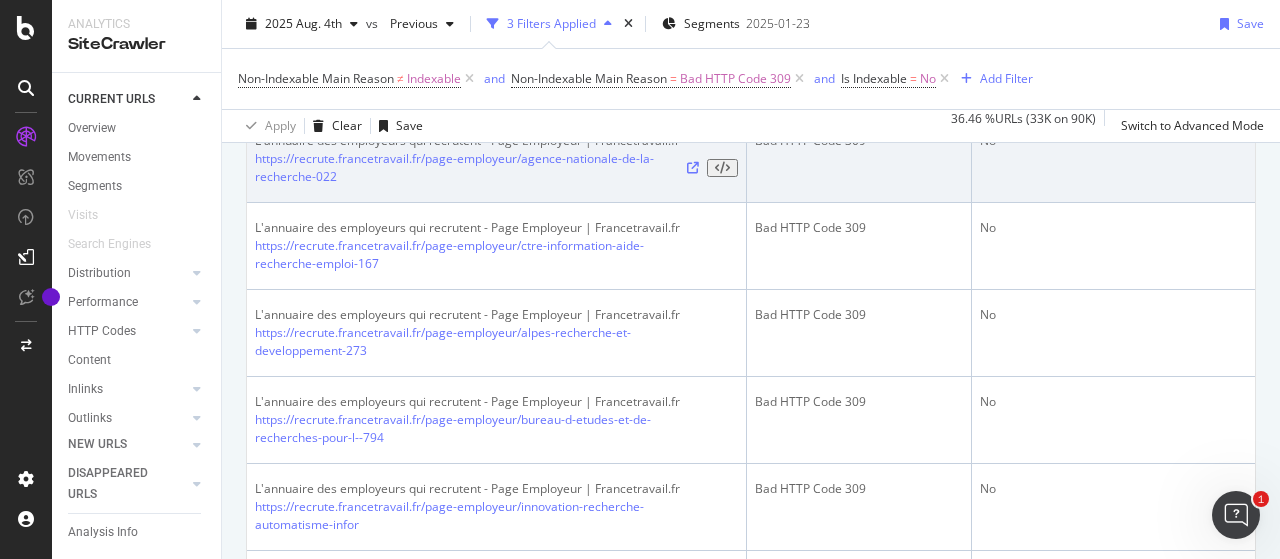 scroll, scrollTop: 700, scrollLeft: 0, axis: vertical 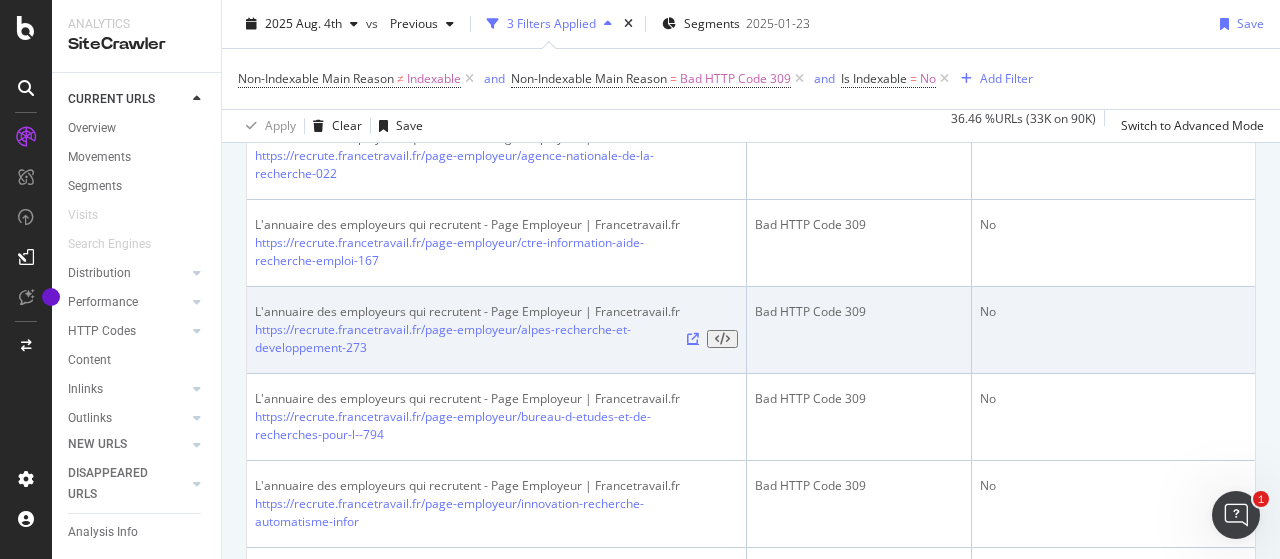 click at bounding box center [693, 339] 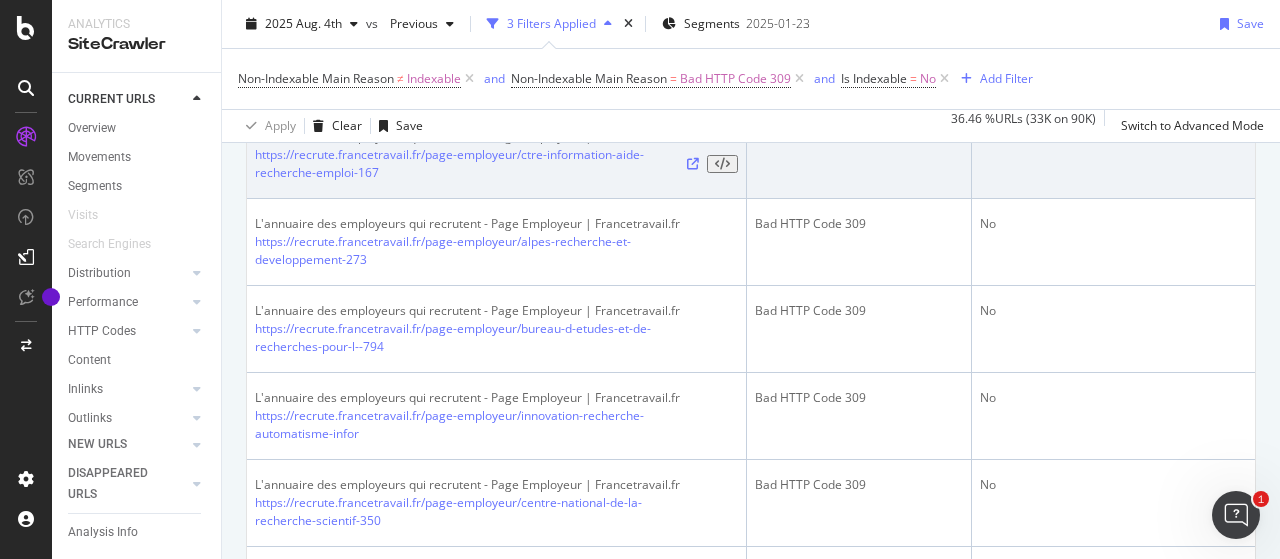 scroll, scrollTop: 900, scrollLeft: 0, axis: vertical 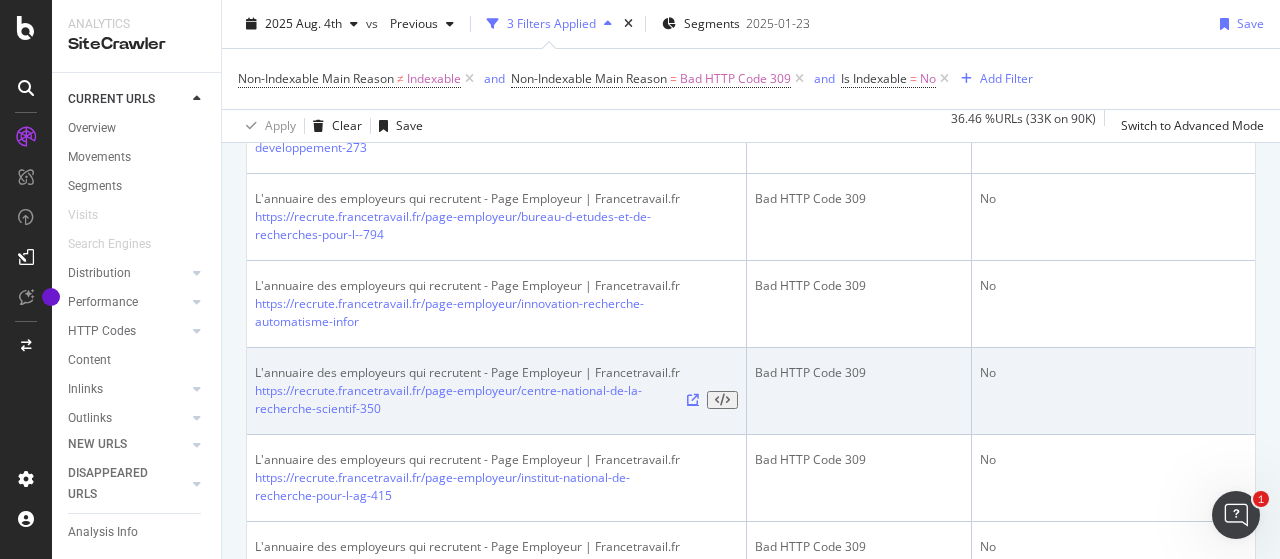 click at bounding box center (693, 400) 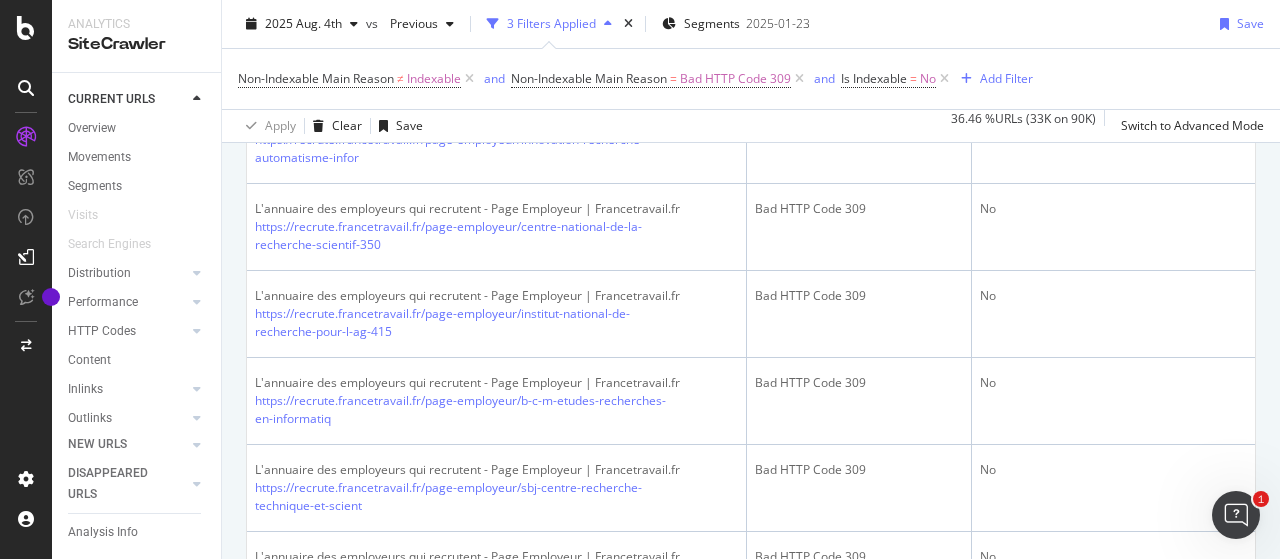 scroll, scrollTop: 1200, scrollLeft: 0, axis: vertical 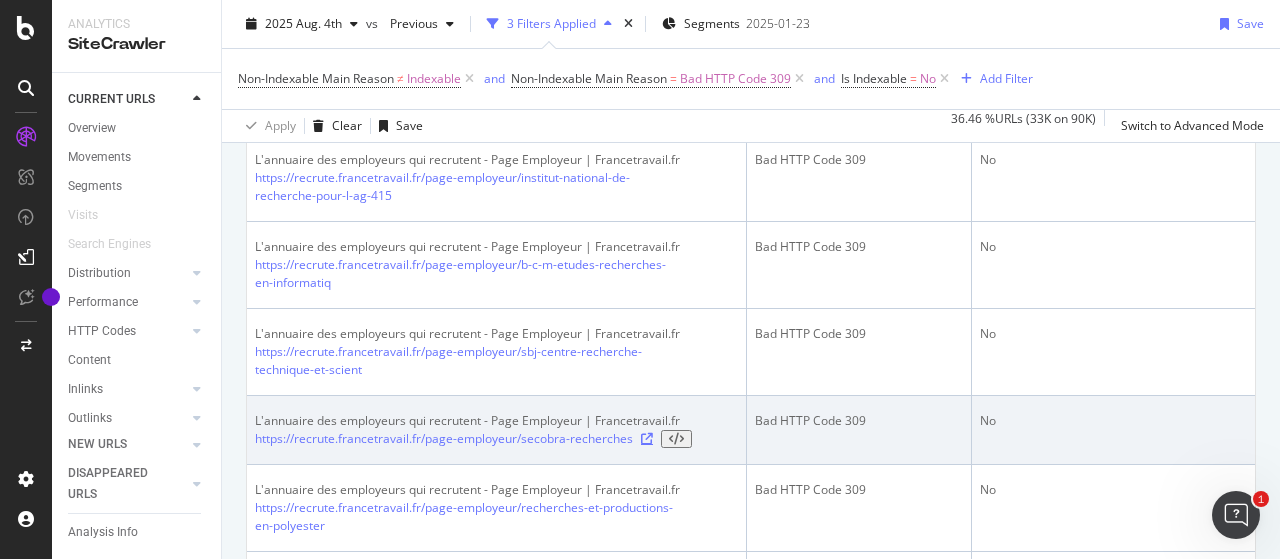 click at bounding box center [647, 439] 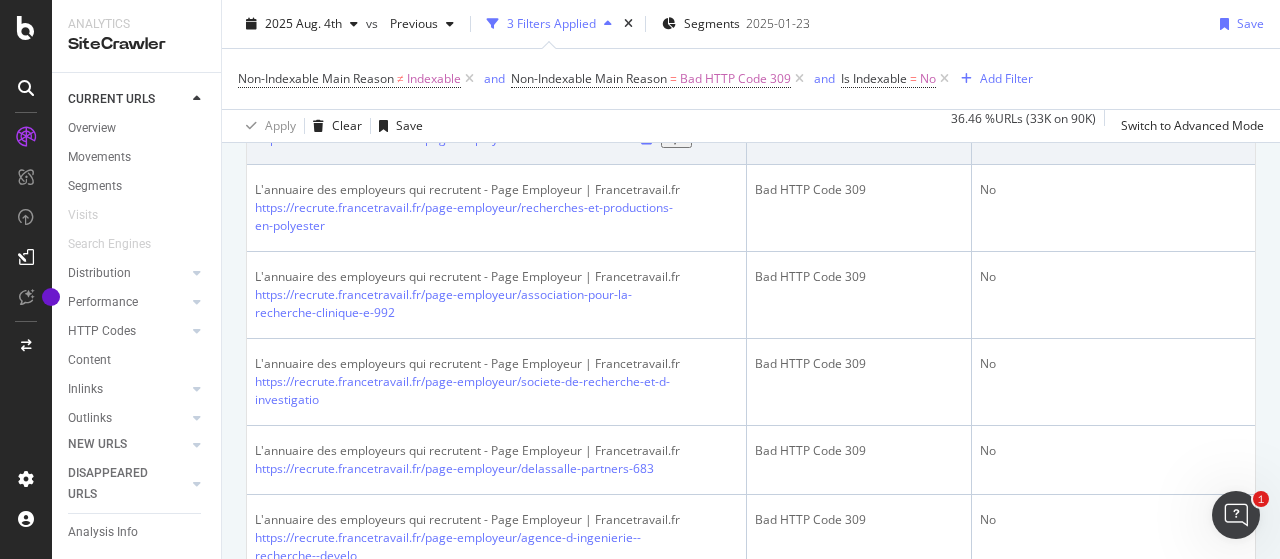 scroll, scrollTop: 1700, scrollLeft: 0, axis: vertical 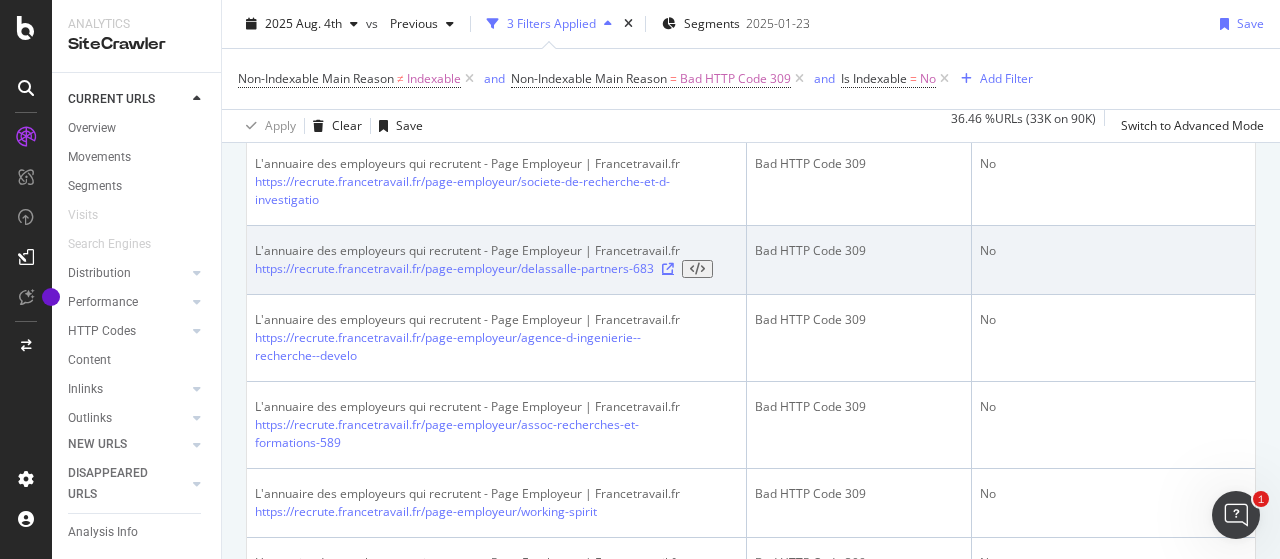 click at bounding box center [668, 269] 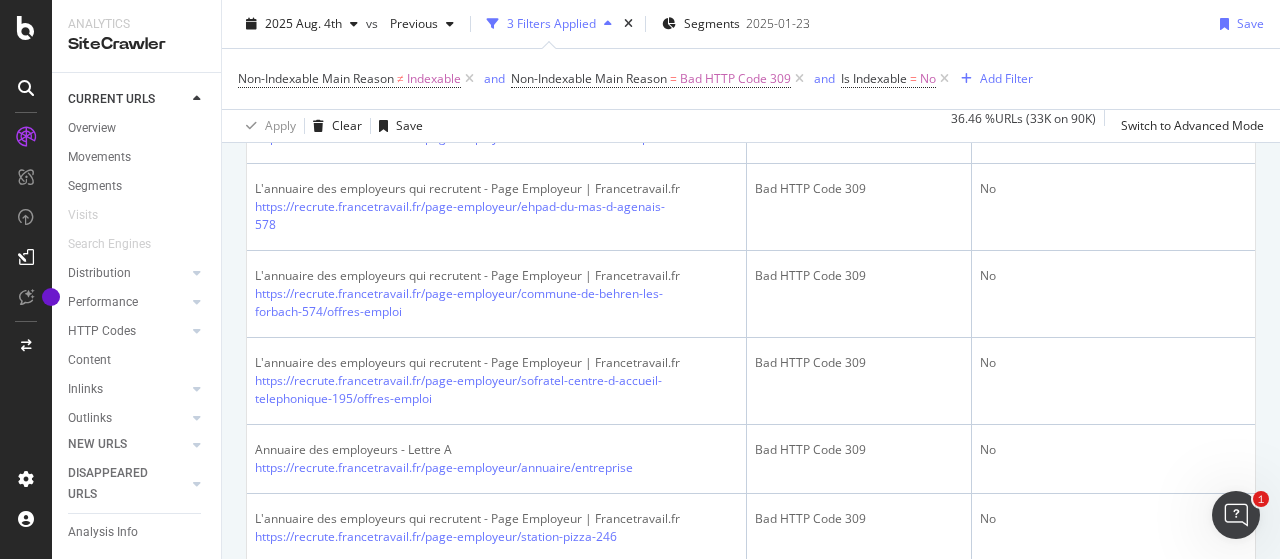 scroll, scrollTop: 3100, scrollLeft: 0, axis: vertical 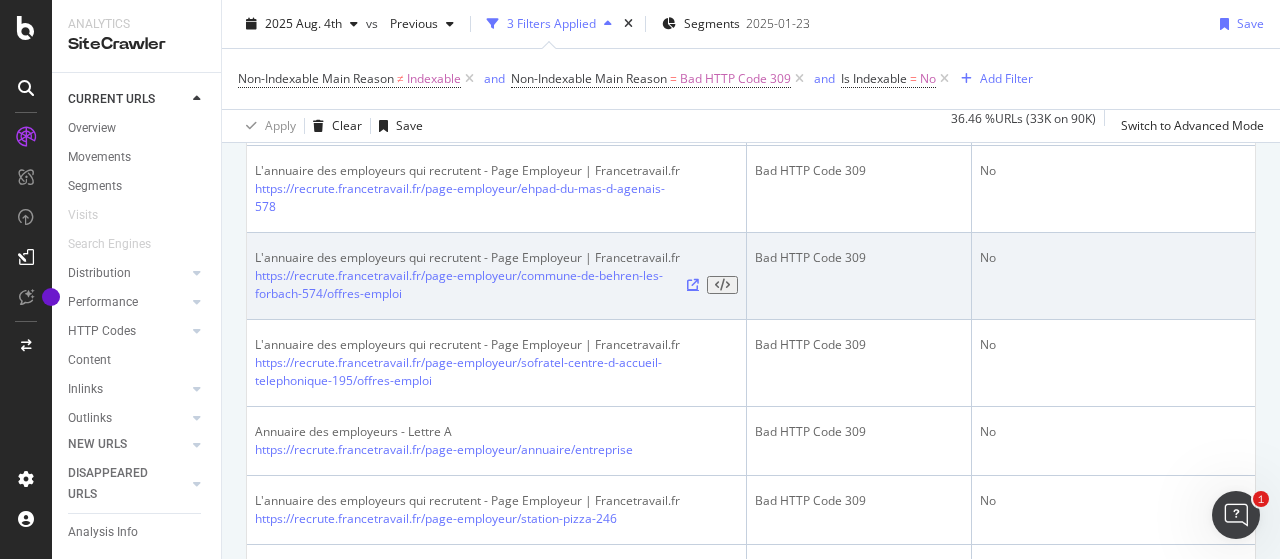 click at bounding box center (693, 285) 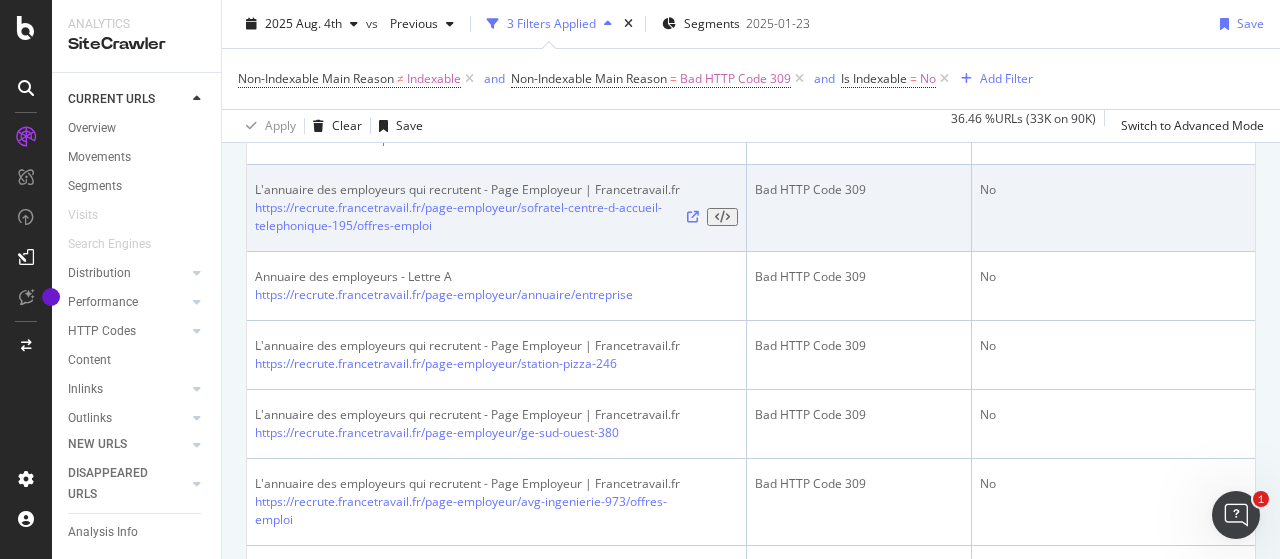 scroll, scrollTop: 3500, scrollLeft: 0, axis: vertical 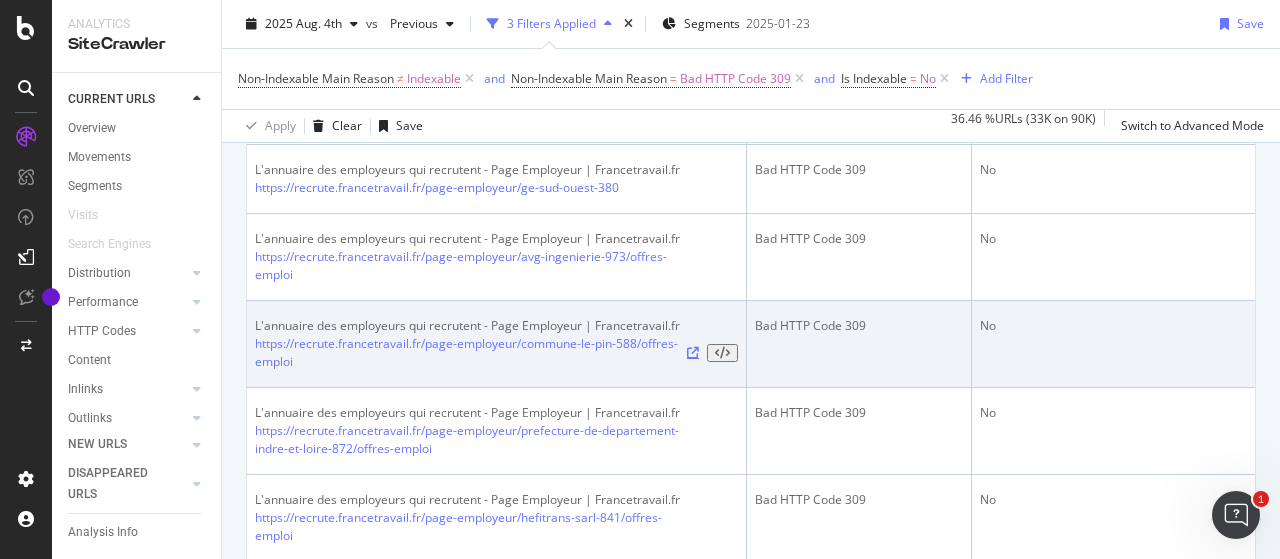 click at bounding box center [693, 353] 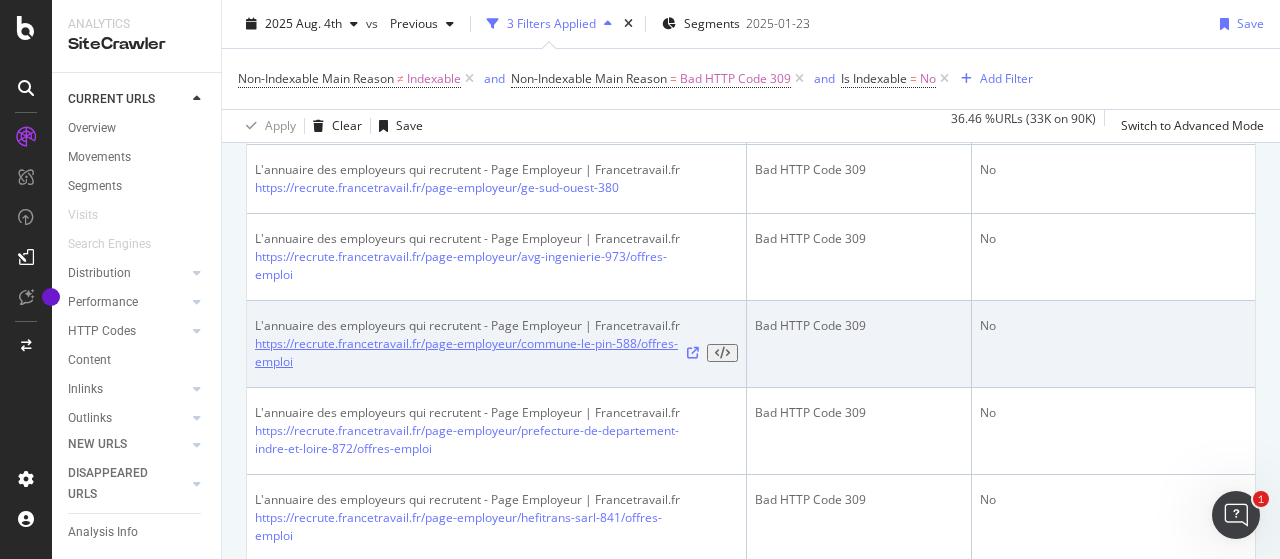 scroll, scrollTop: 3800, scrollLeft: 0, axis: vertical 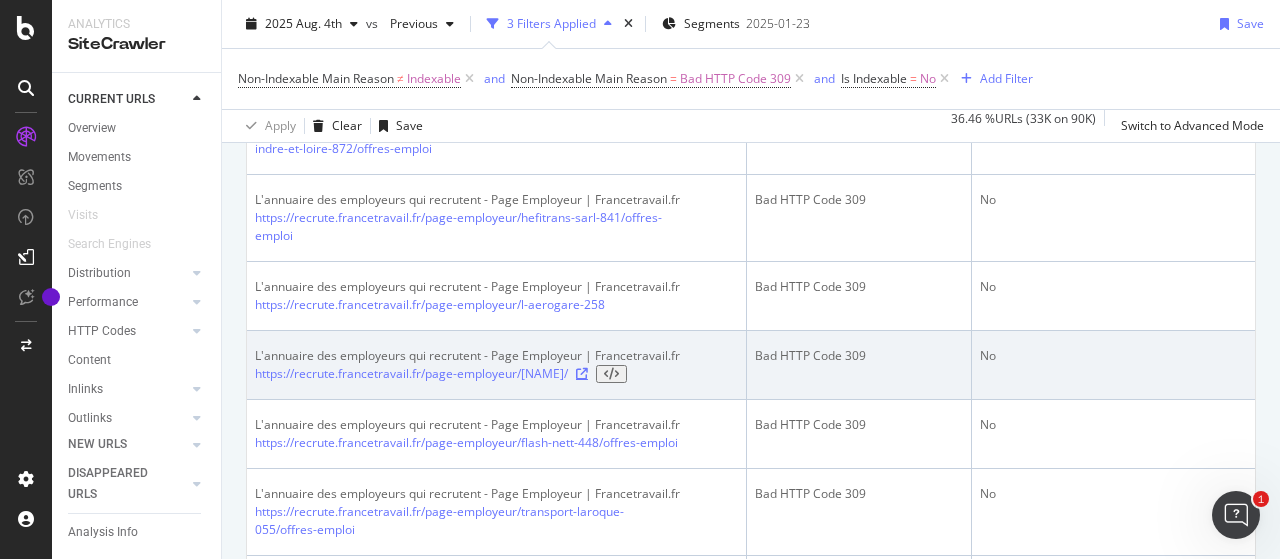 click at bounding box center (582, 374) 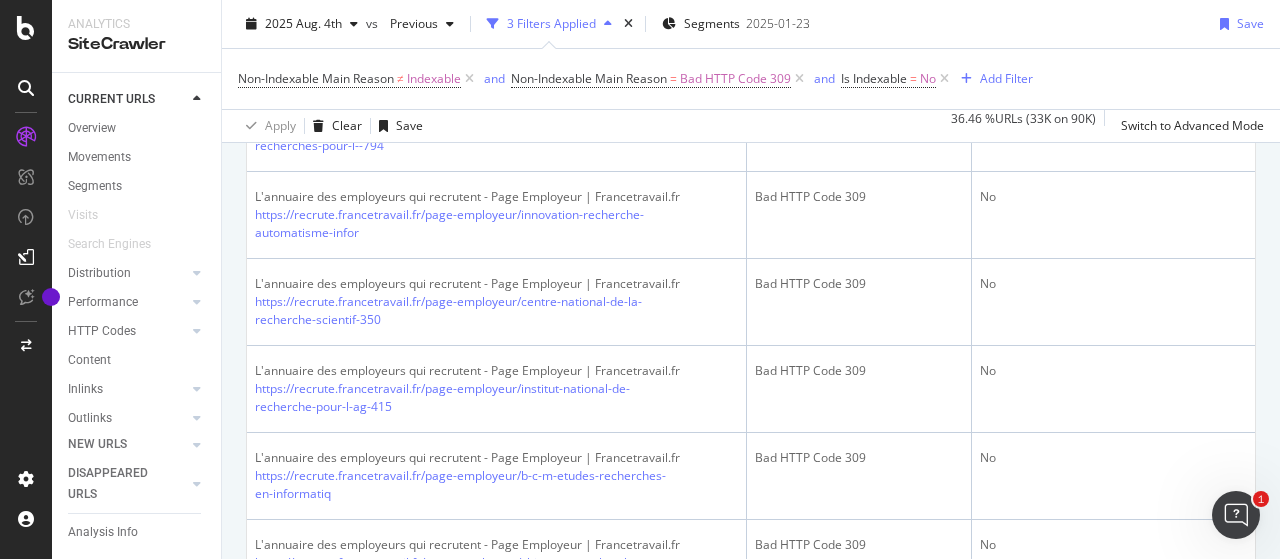 scroll, scrollTop: 800, scrollLeft: 0, axis: vertical 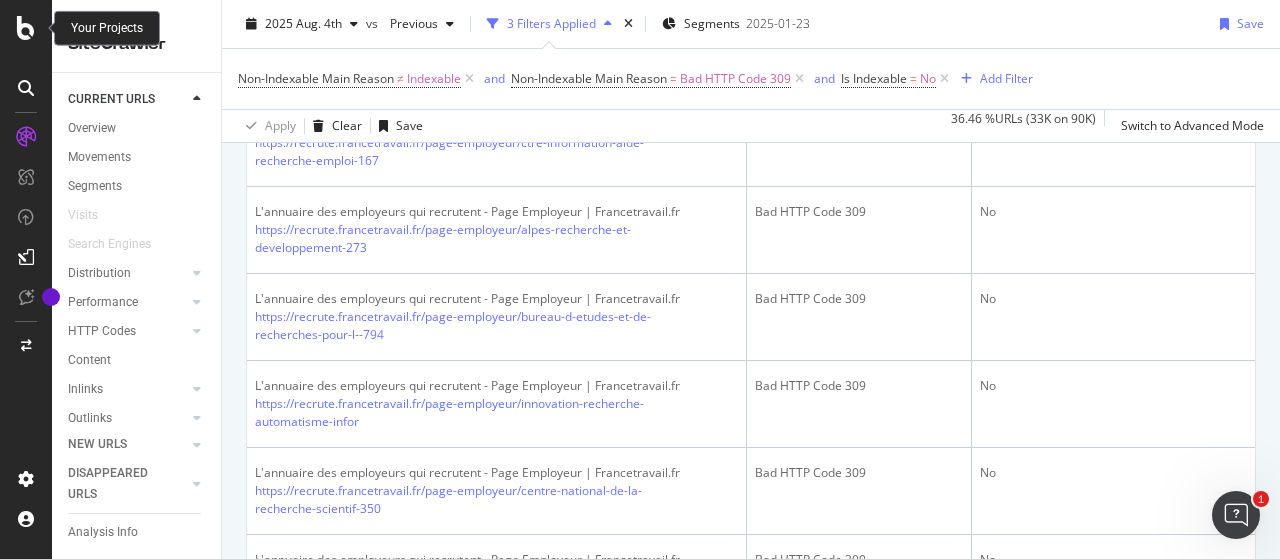 click at bounding box center (26, 28) 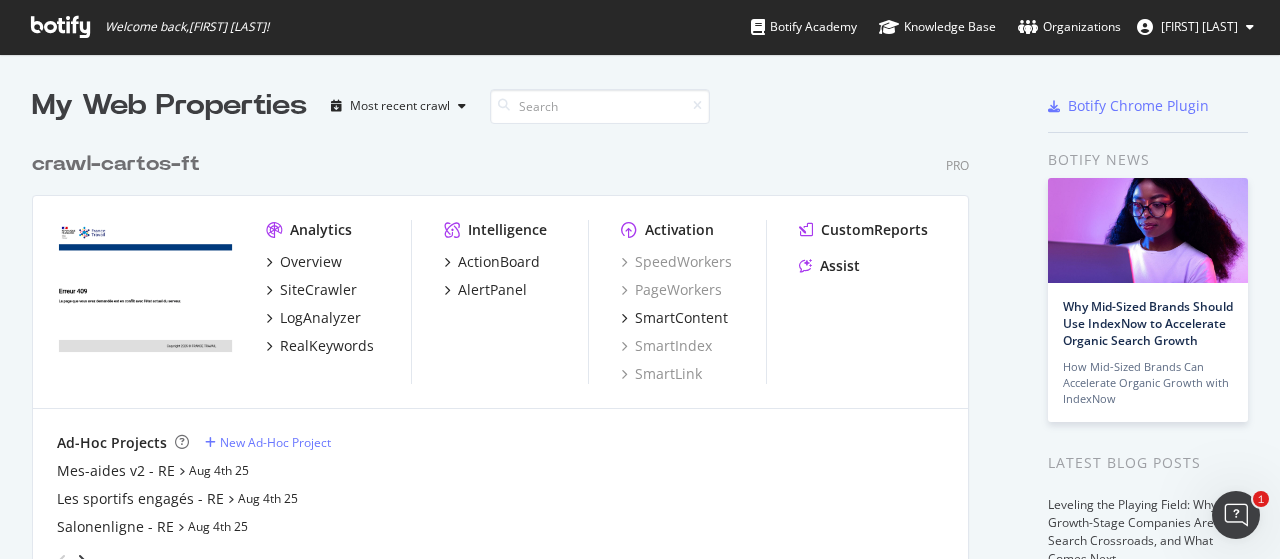 scroll, scrollTop: 16, scrollLeft: 16, axis: both 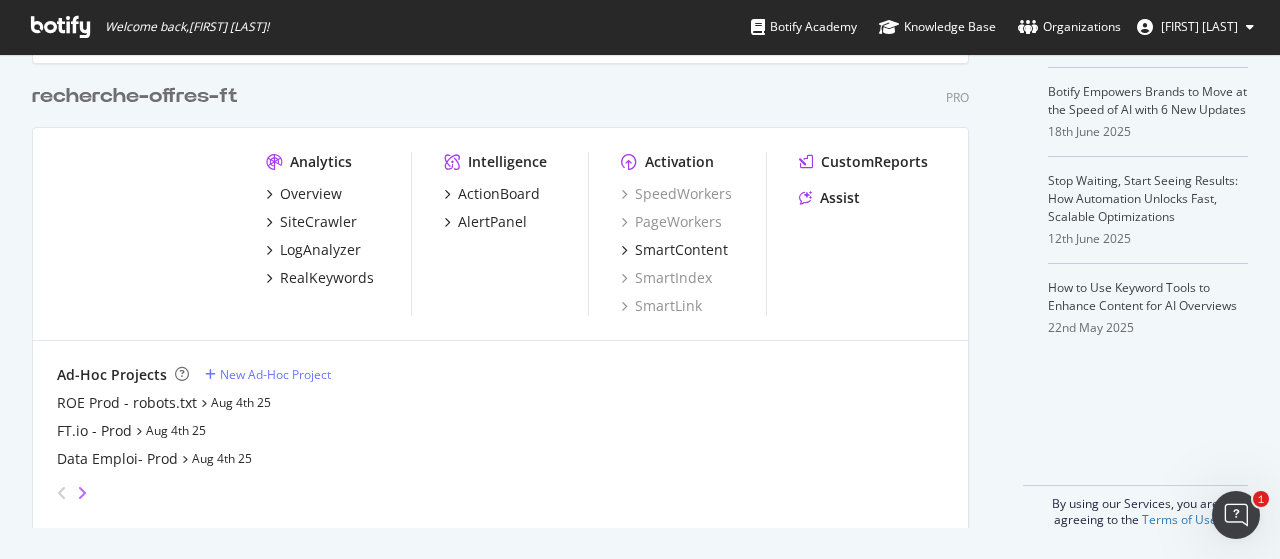 click at bounding box center [82, 493] 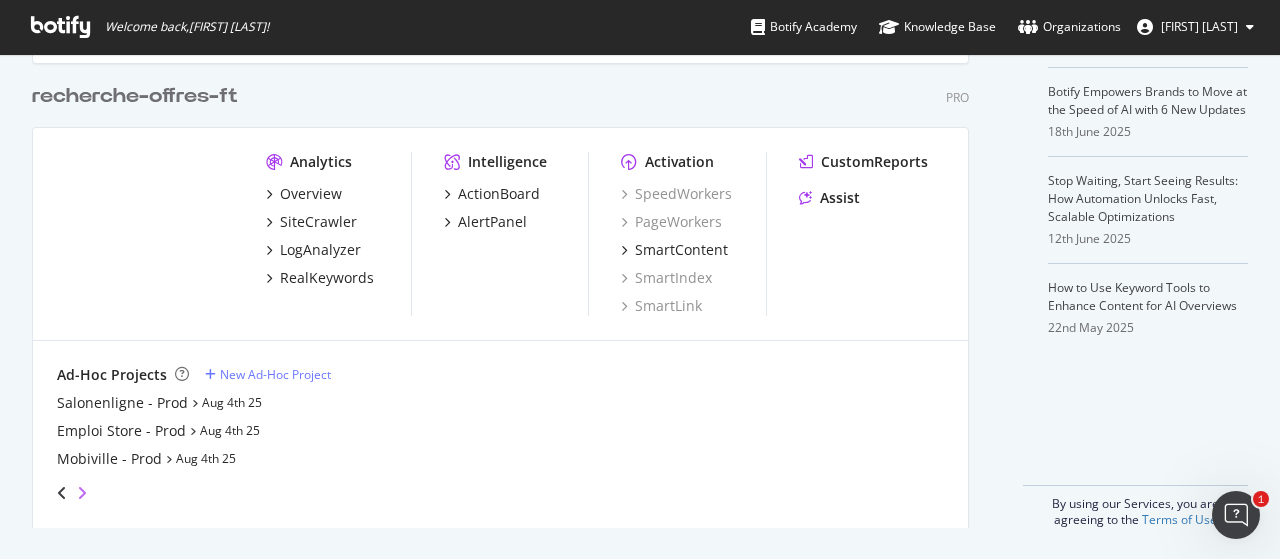 click at bounding box center (82, 493) 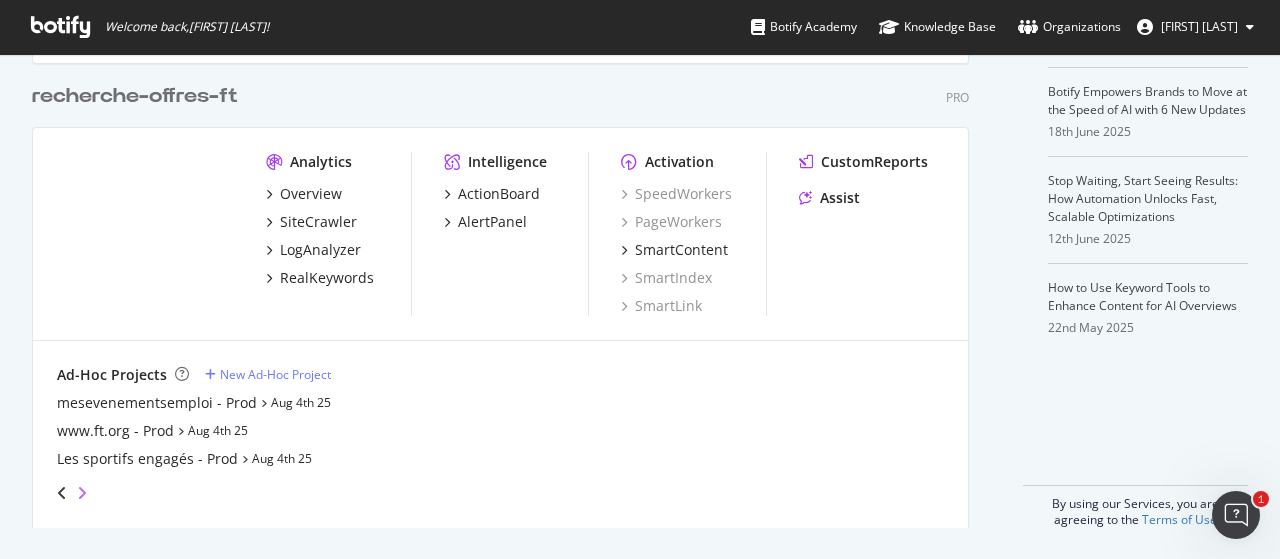 click at bounding box center (82, 493) 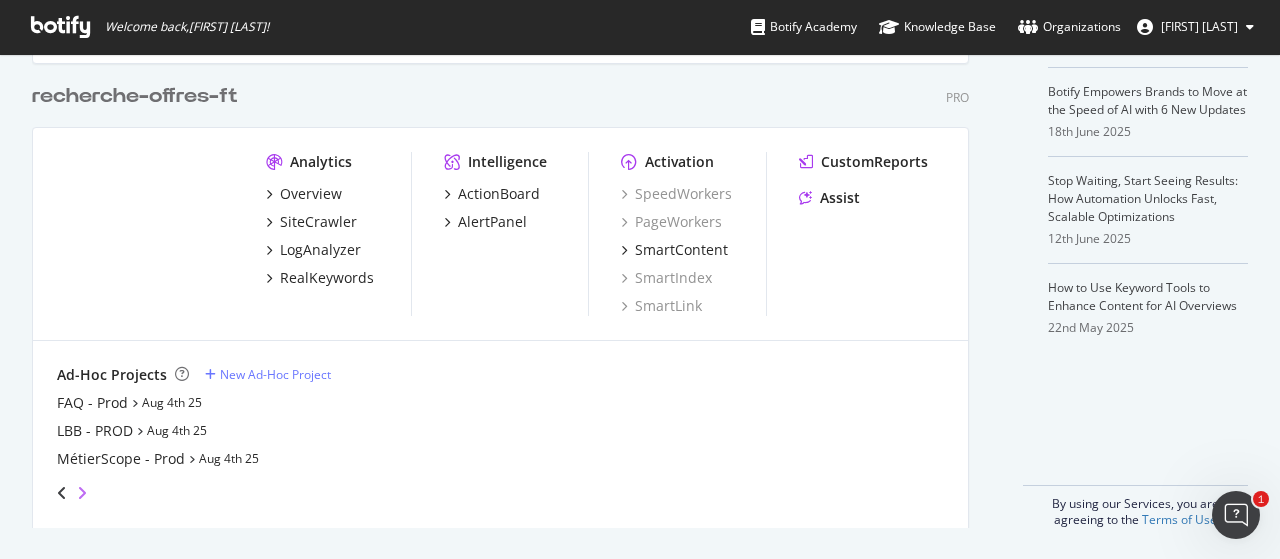 click at bounding box center (82, 493) 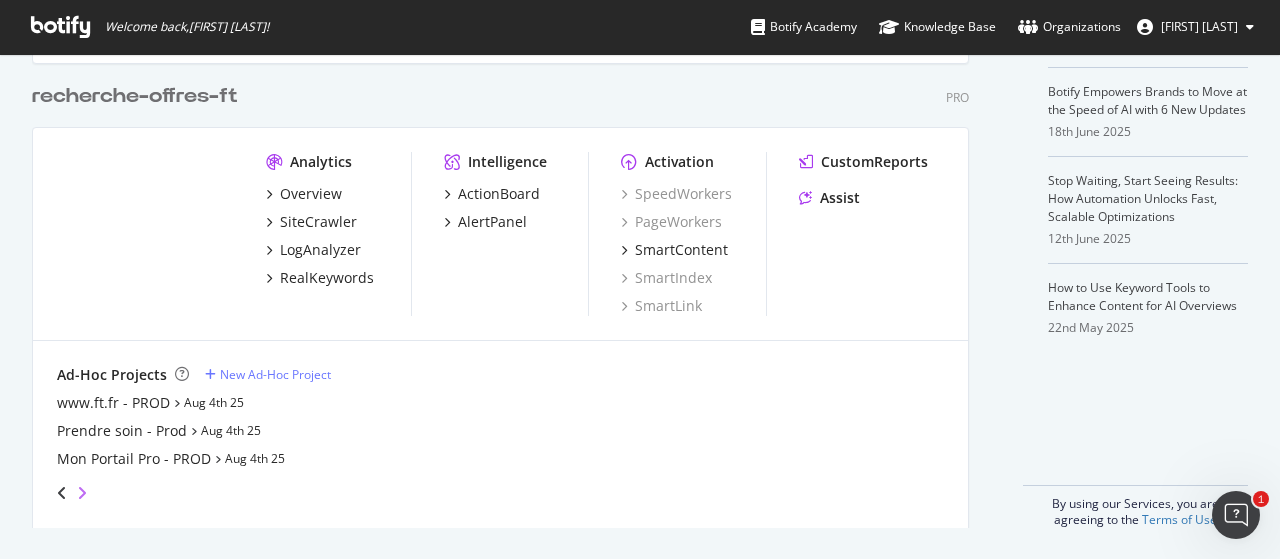 click at bounding box center [82, 493] 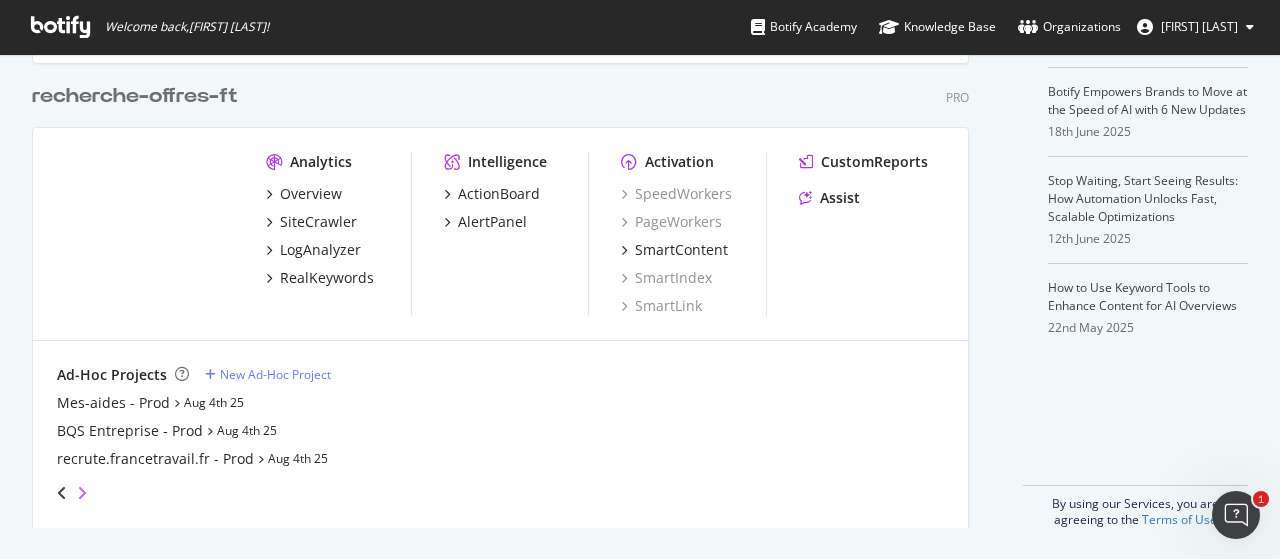 click at bounding box center (82, 493) 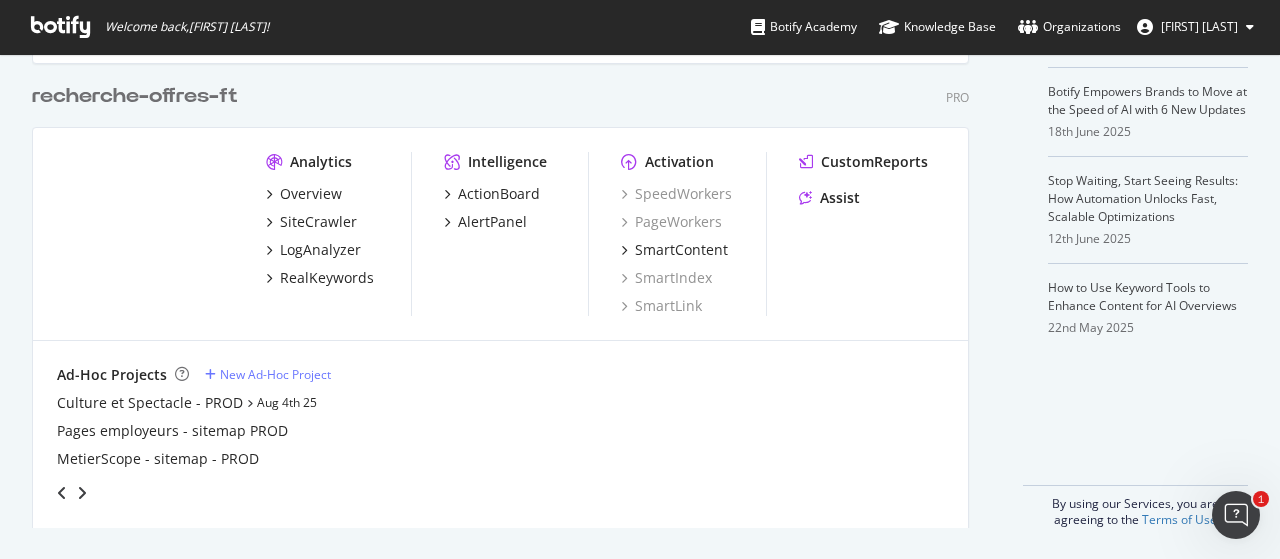 click at bounding box center (62, 493) 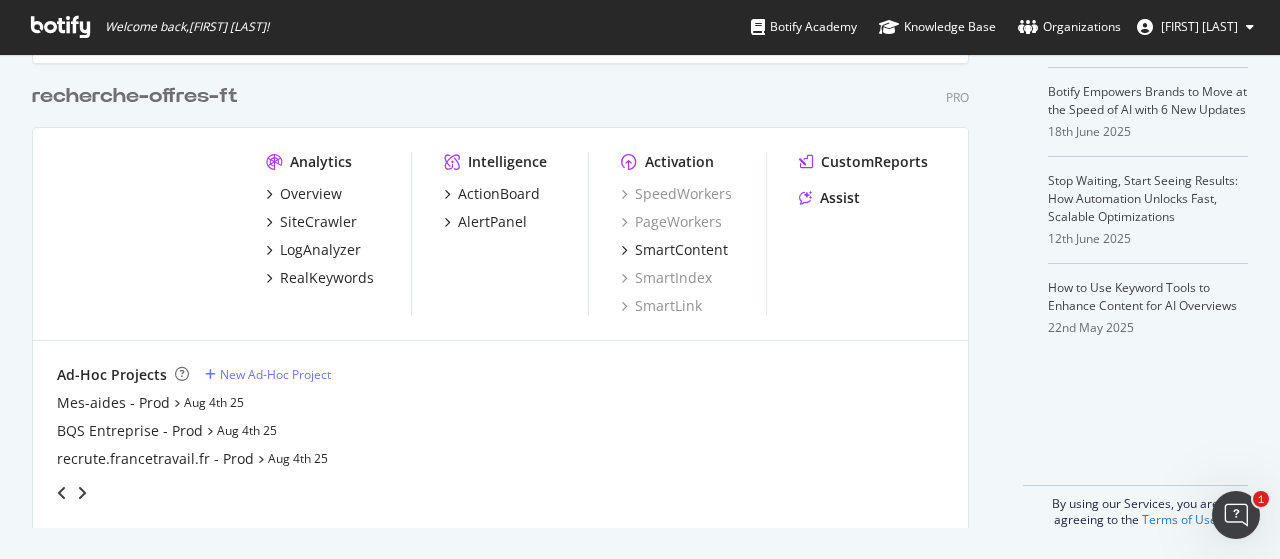 click at bounding box center [62, 493] 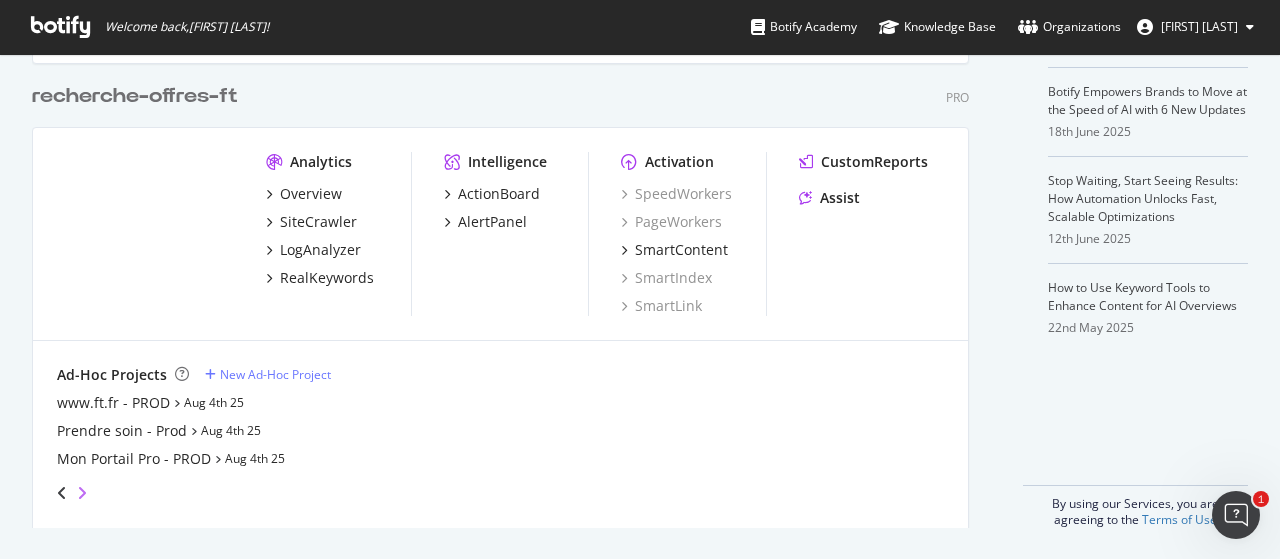 click at bounding box center (82, 493) 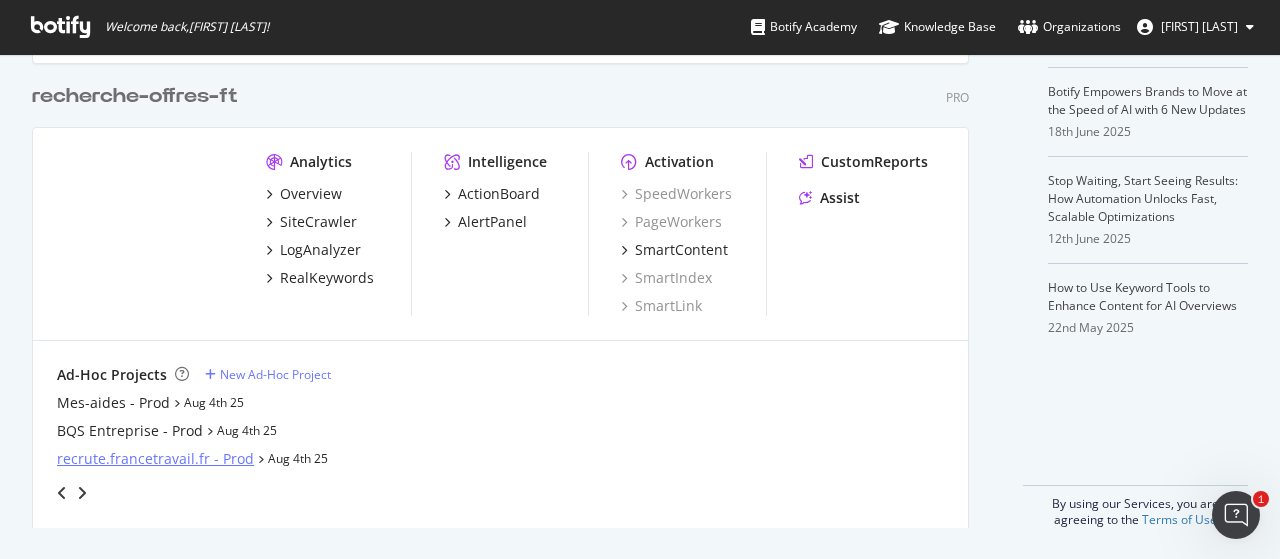 click on "recrute.francetravail.fr - Prod" at bounding box center [155, 459] 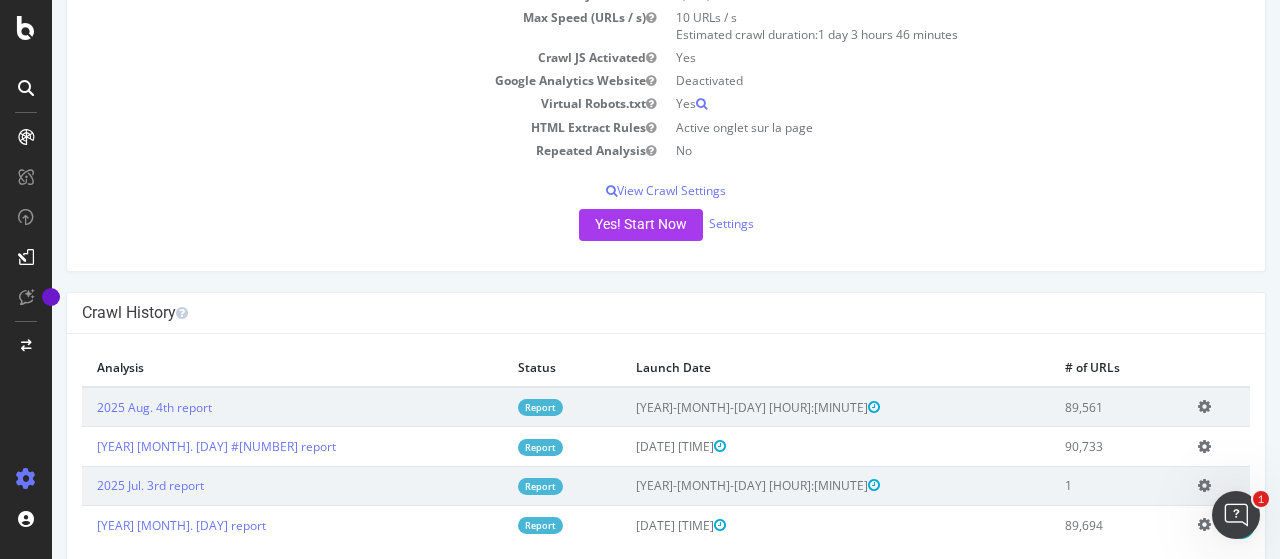 scroll, scrollTop: 284, scrollLeft: 0, axis: vertical 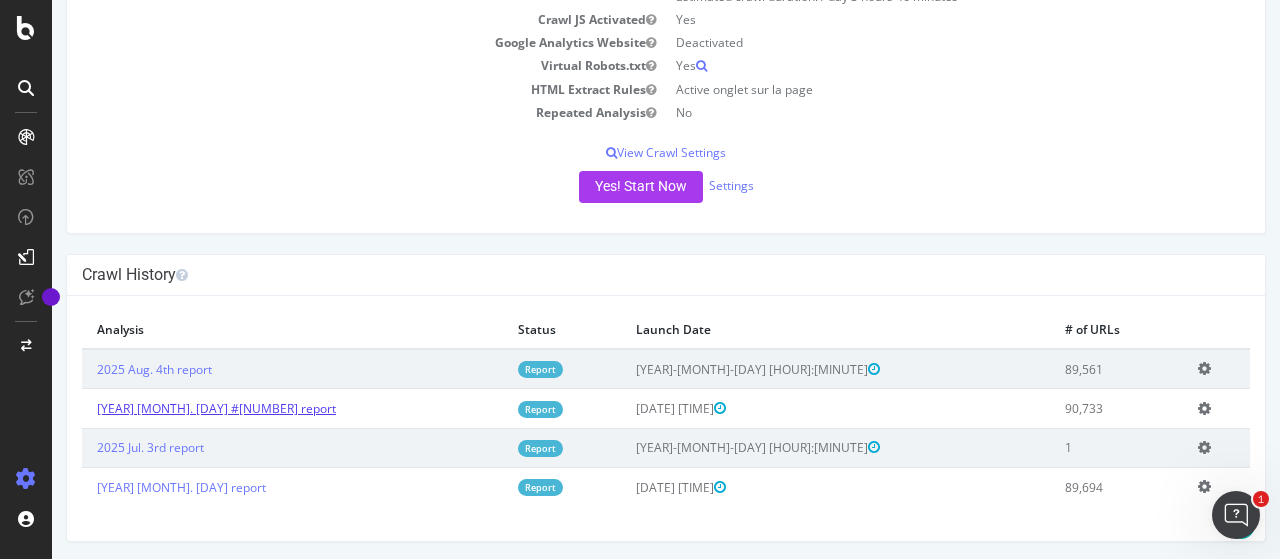 click on "[YEAR] [MONTH]. [DAY] #[NUMBER]
report" at bounding box center [216, 408] 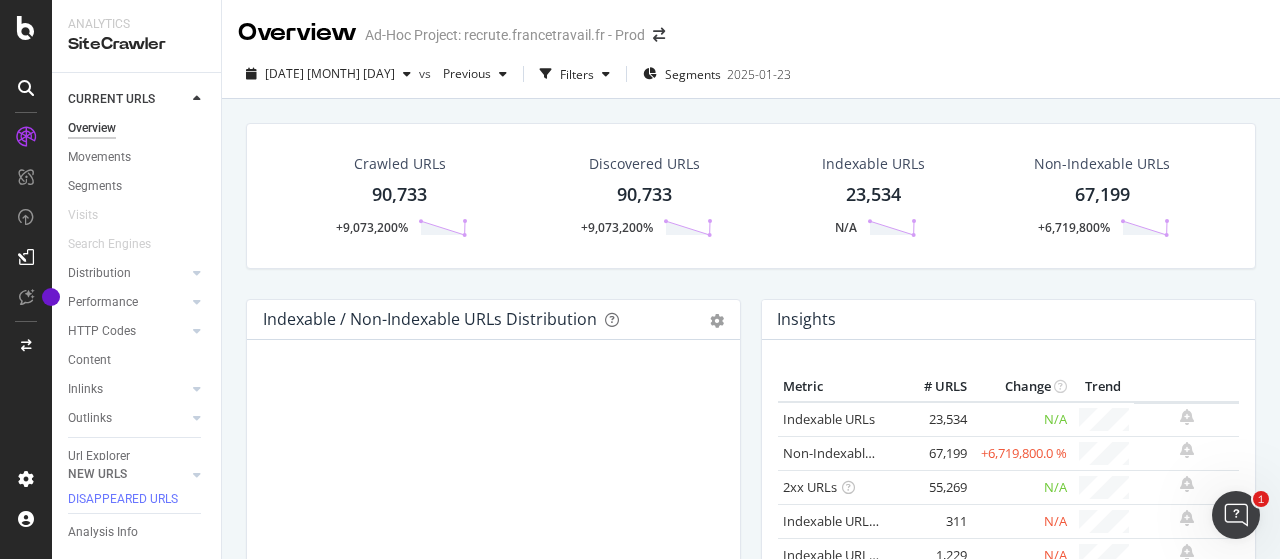 click on "67,199" at bounding box center (1102, 195) 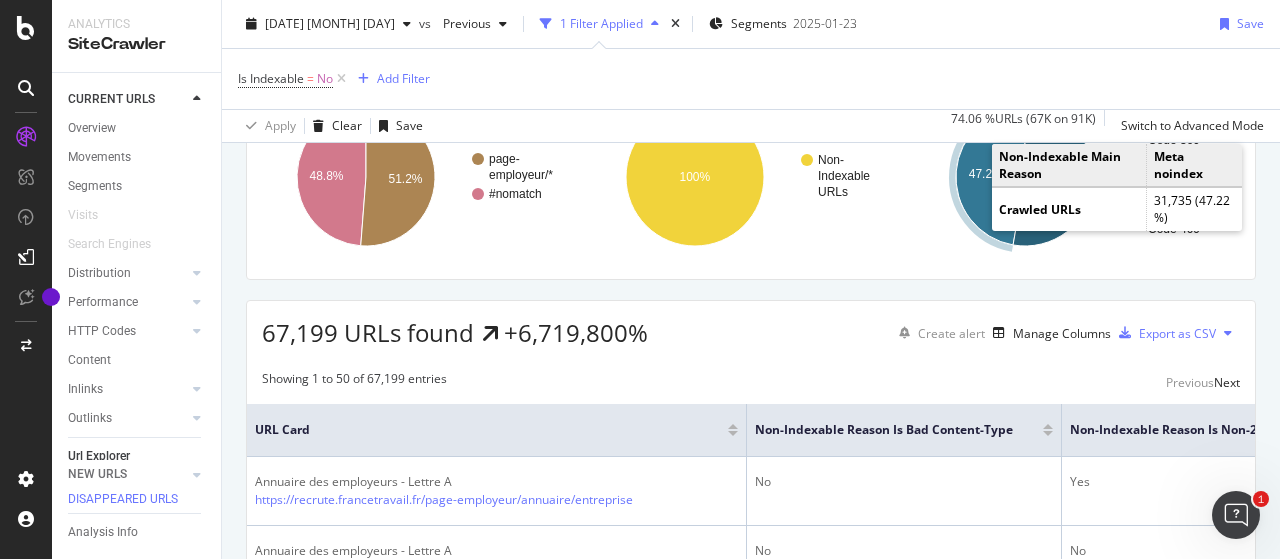 scroll, scrollTop: 100, scrollLeft: 0, axis: vertical 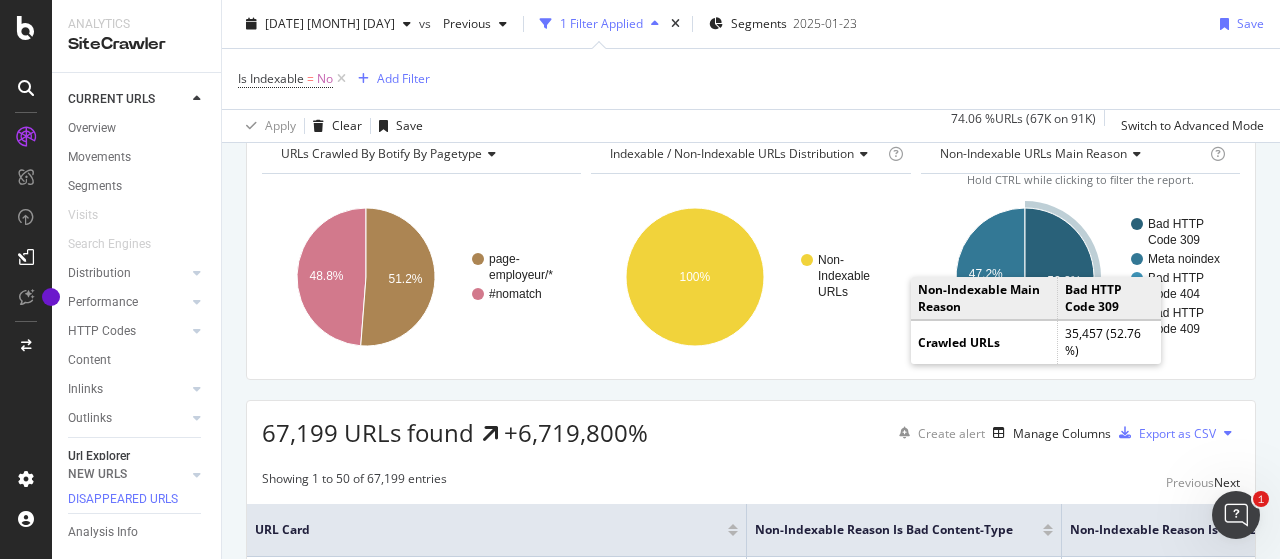 click 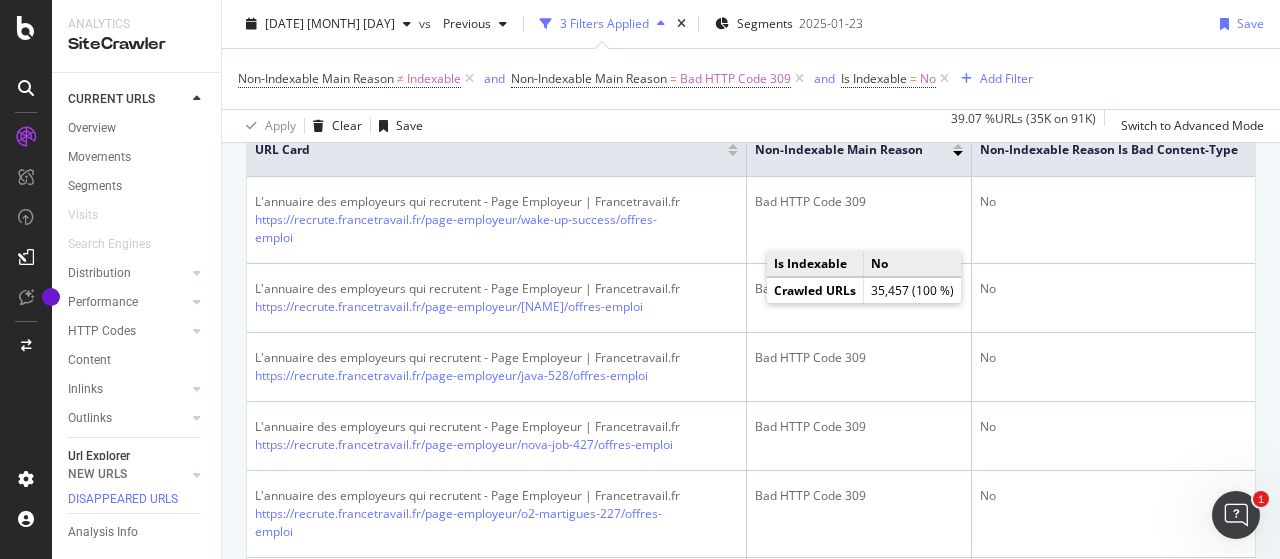 scroll, scrollTop: 500, scrollLeft: 0, axis: vertical 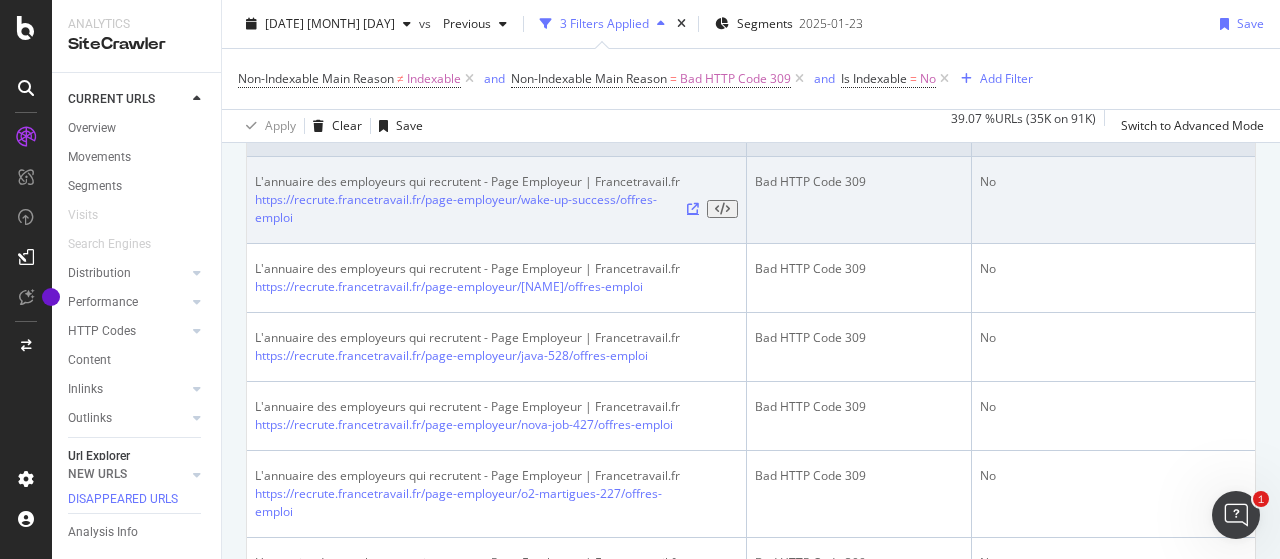 click at bounding box center [693, 209] 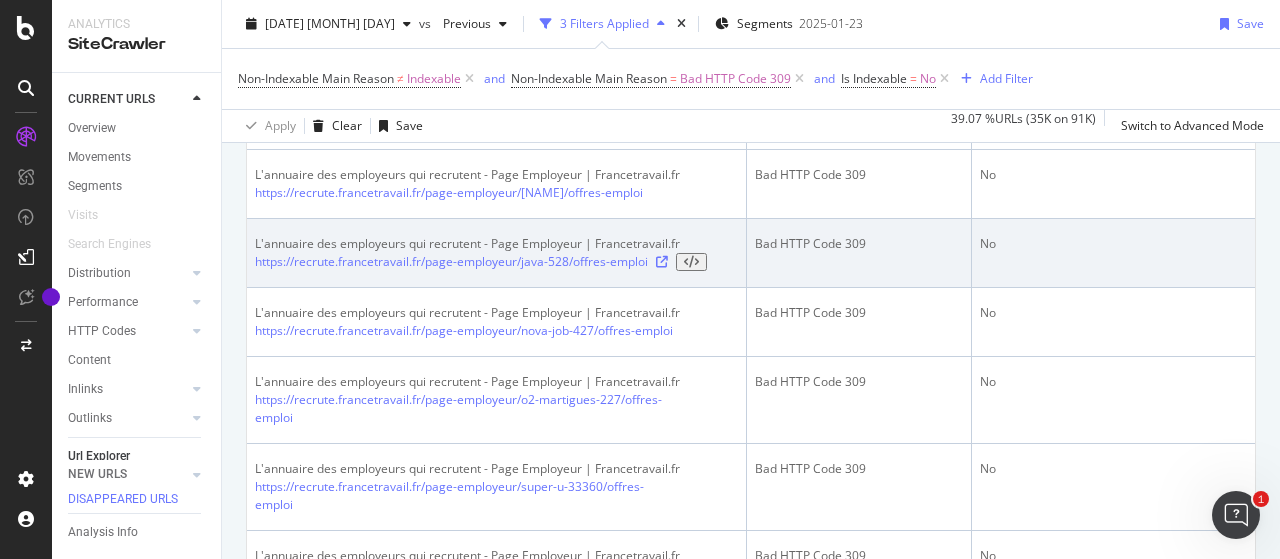 scroll, scrollTop: 800, scrollLeft: 0, axis: vertical 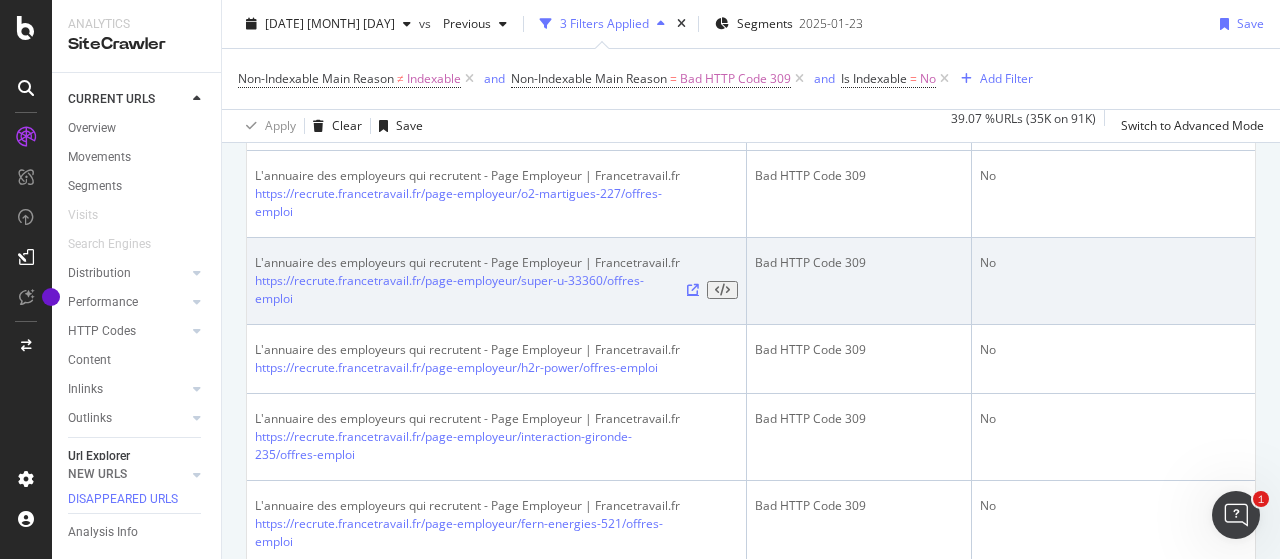 click at bounding box center (693, 290) 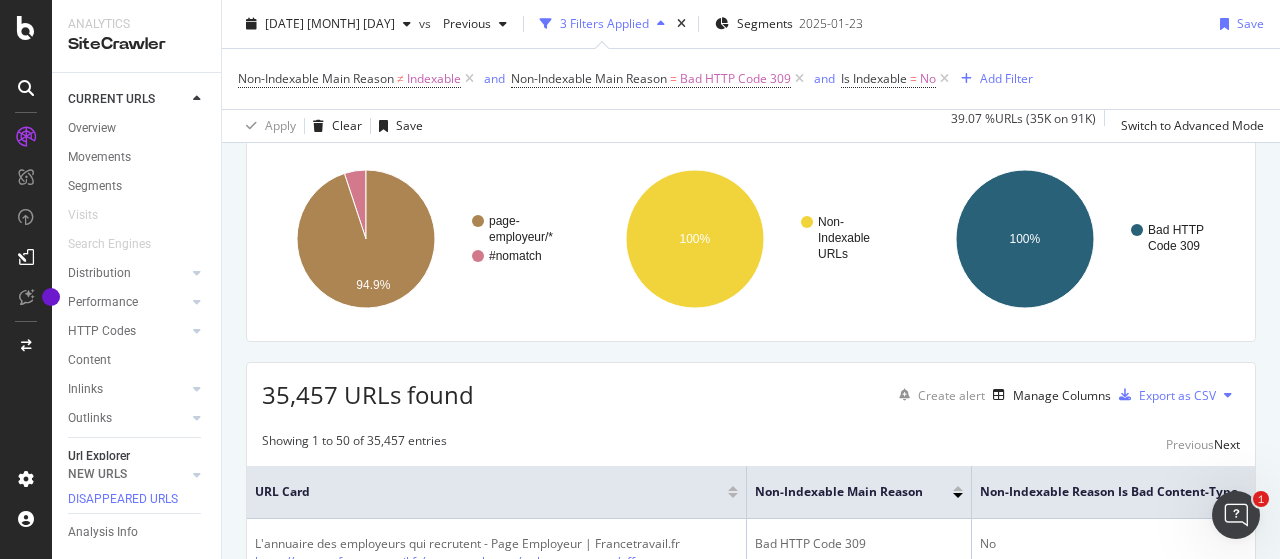 scroll, scrollTop: 0, scrollLeft: 0, axis: both 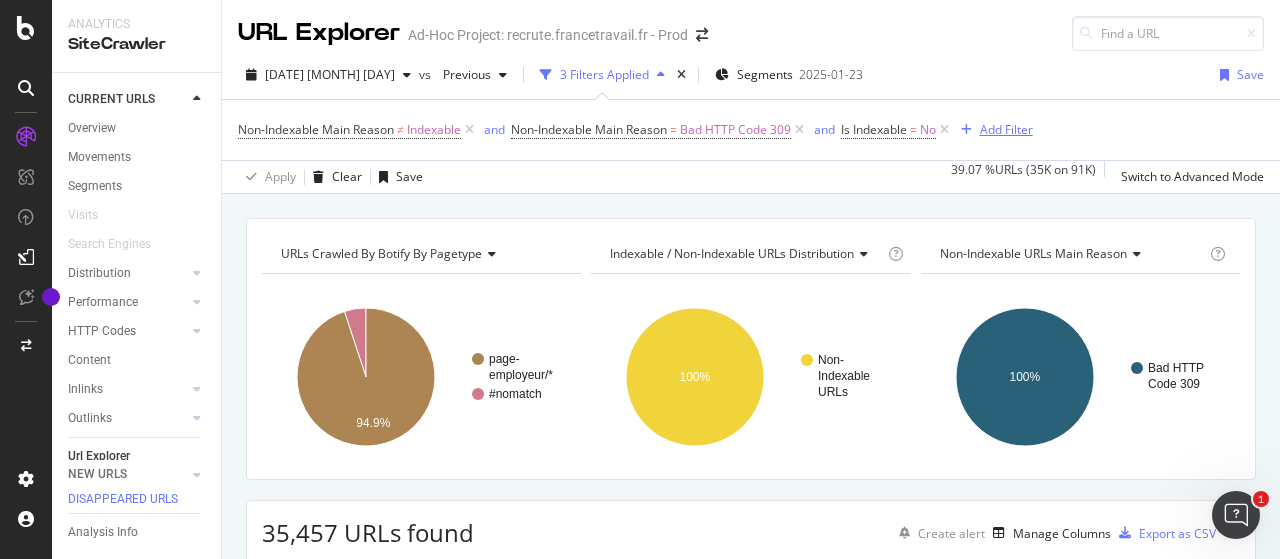 click on "Add Filter" at bounding box center (1006, 129) 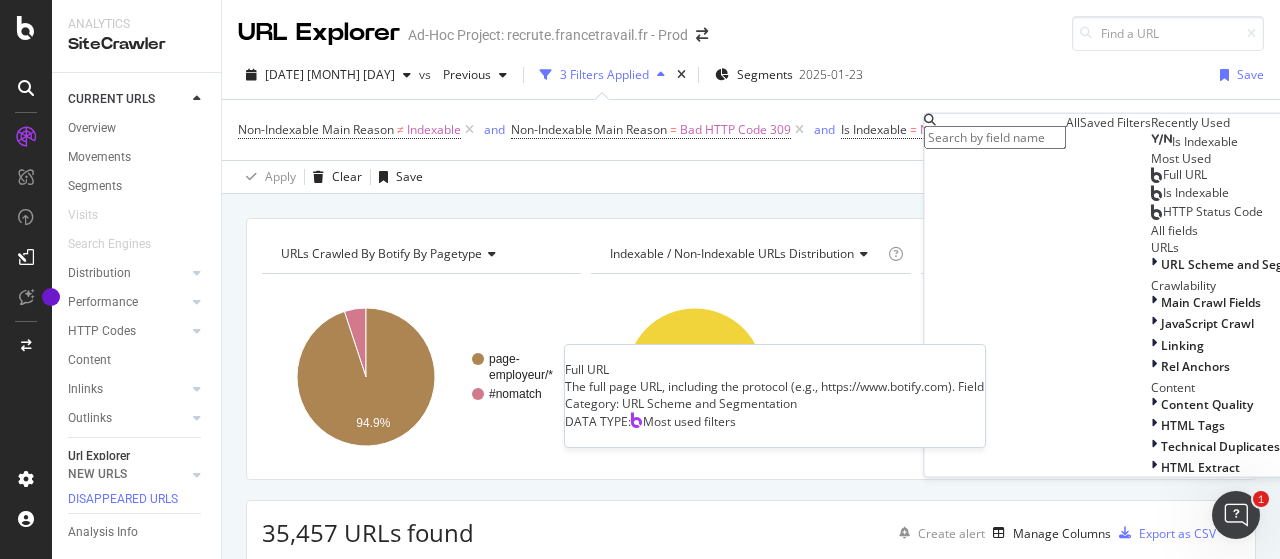 click on "Full URL" at bounding box center (1185, 174) 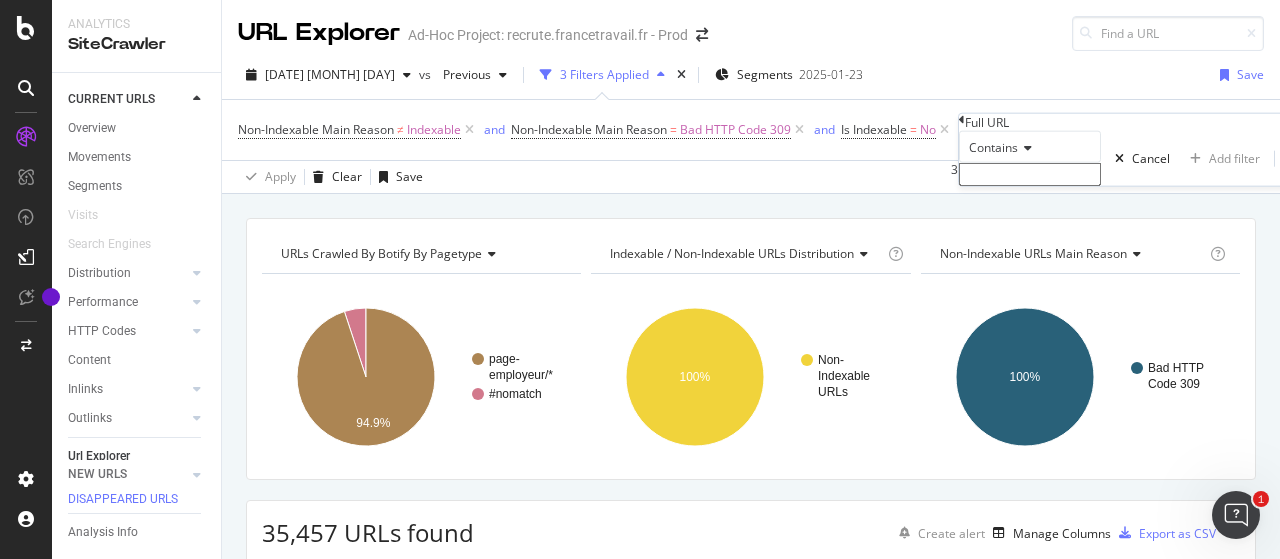 click at bounding box center [1030, 174] 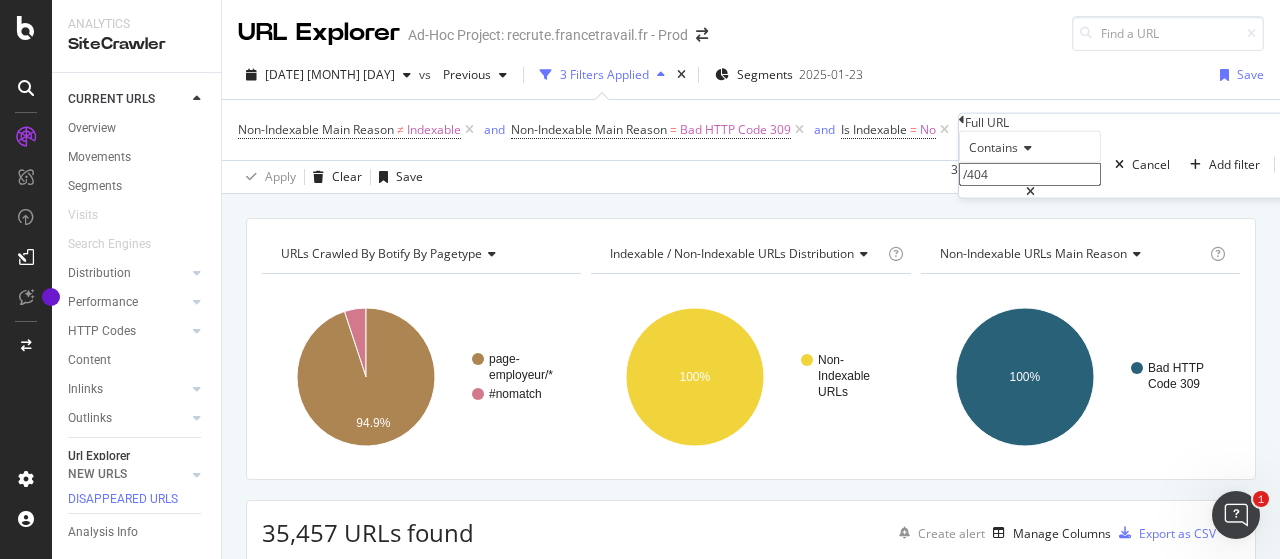 type on "/404" 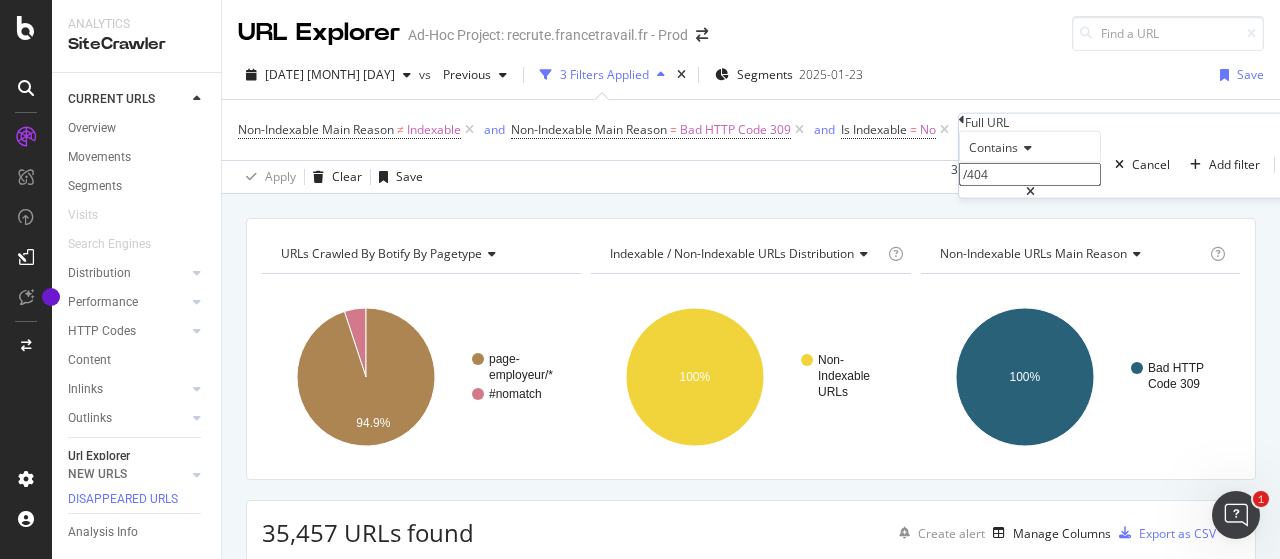 click on "Apply" at bounding box center (1323, 164) 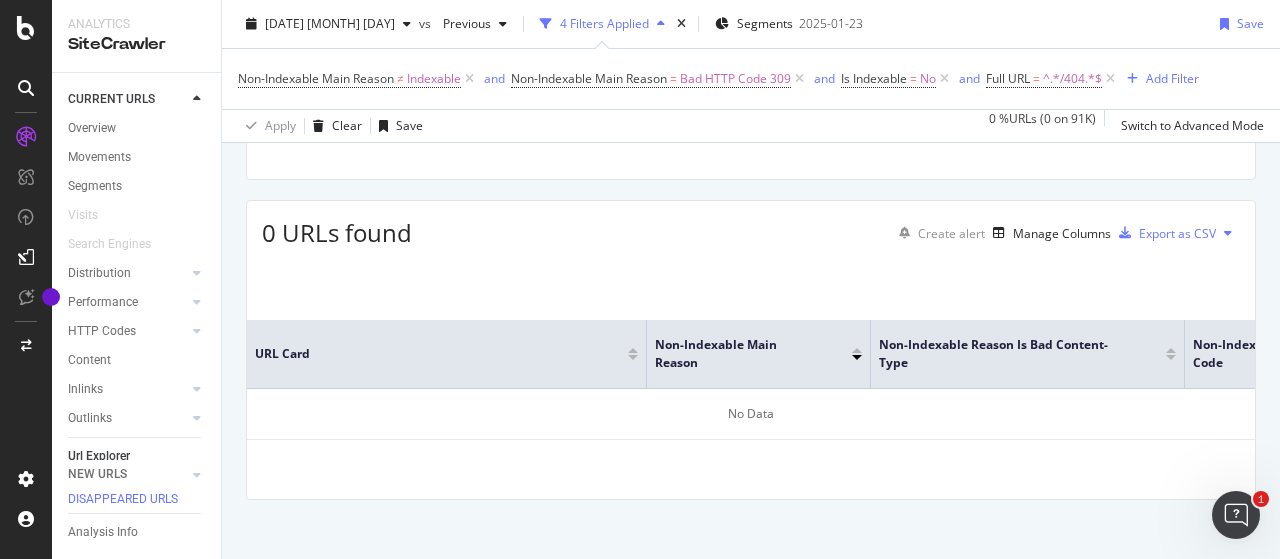 scroll, scrollTop: 0, scrollLeft: 0, axis: both 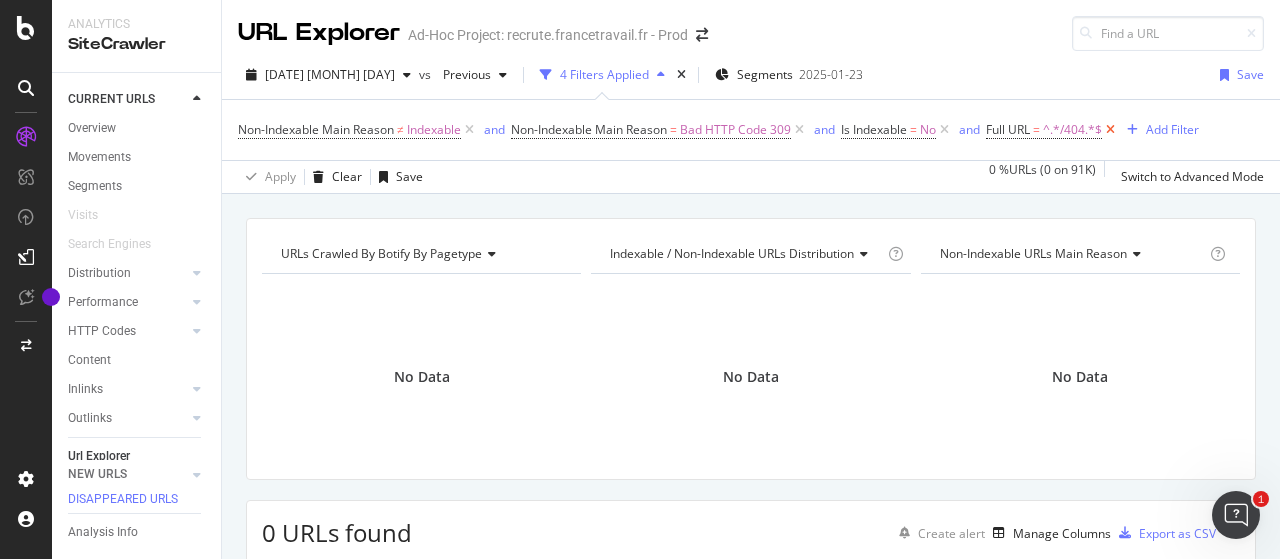 click at bounding box center (1110, 130) 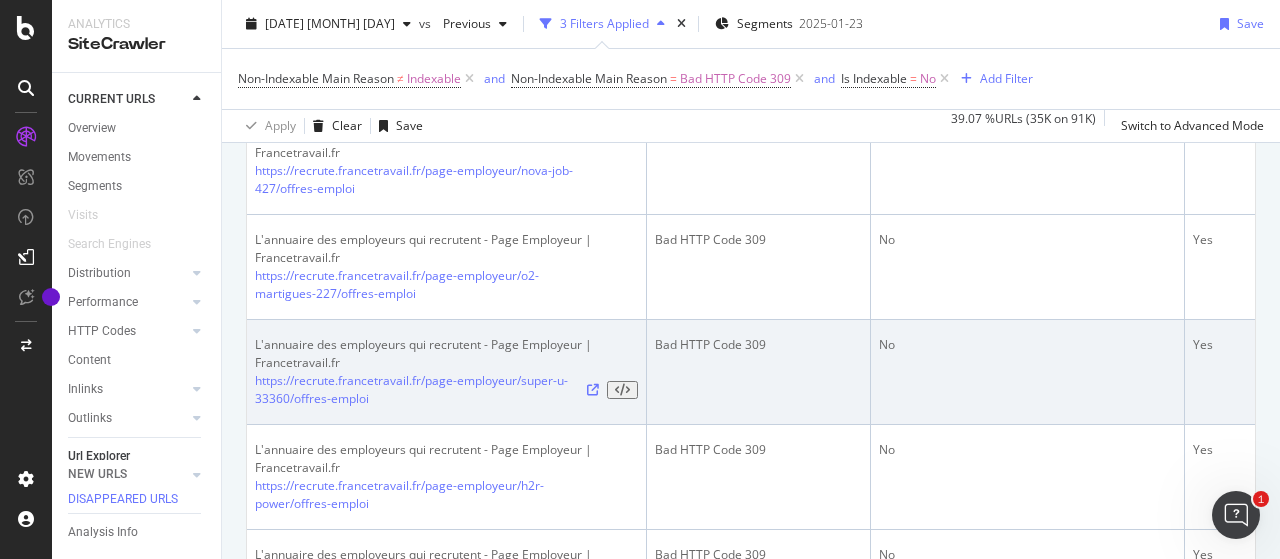 scroll, scrollTop: 1000, scrollLeft: 0, axis: vertical 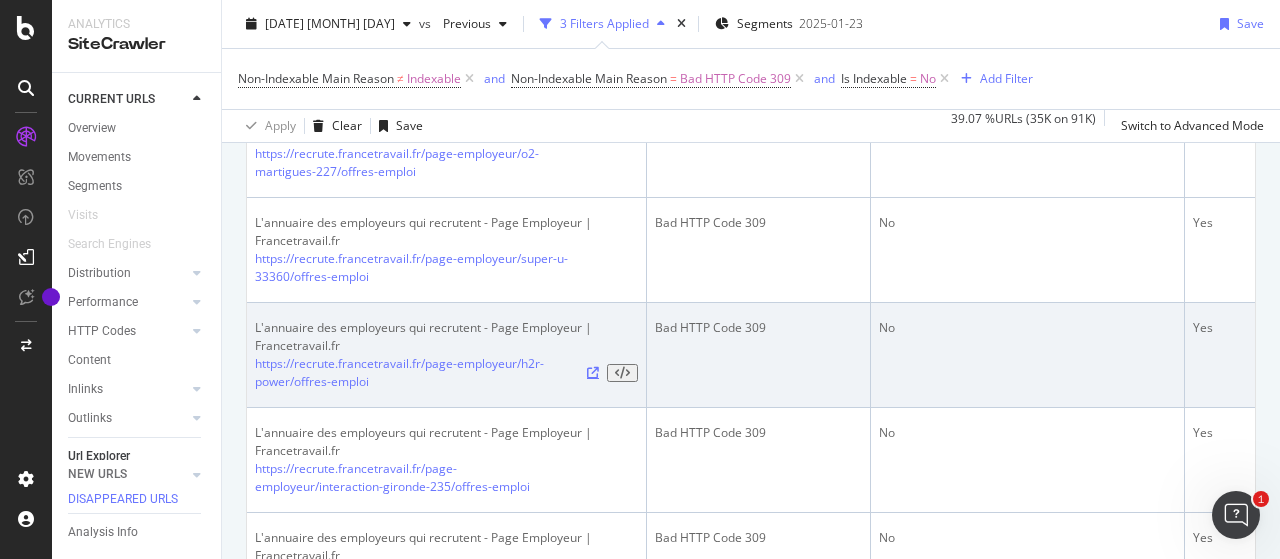 click at bounding box center (593, 373) 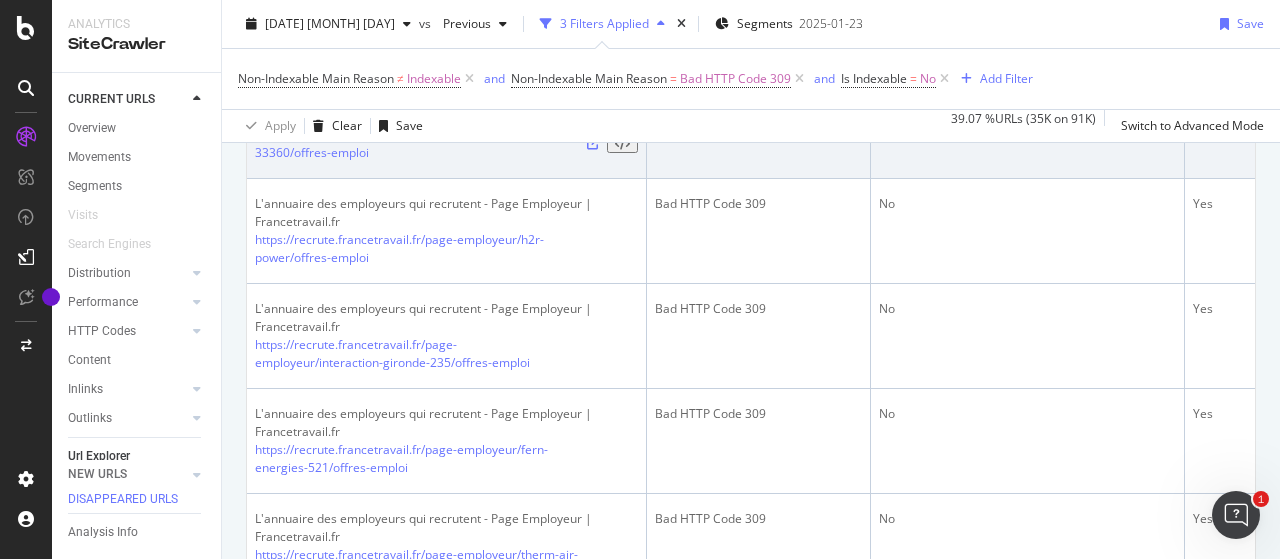 scroll, scrollTop: 1300, scrollLeft: 0, axis: vertical 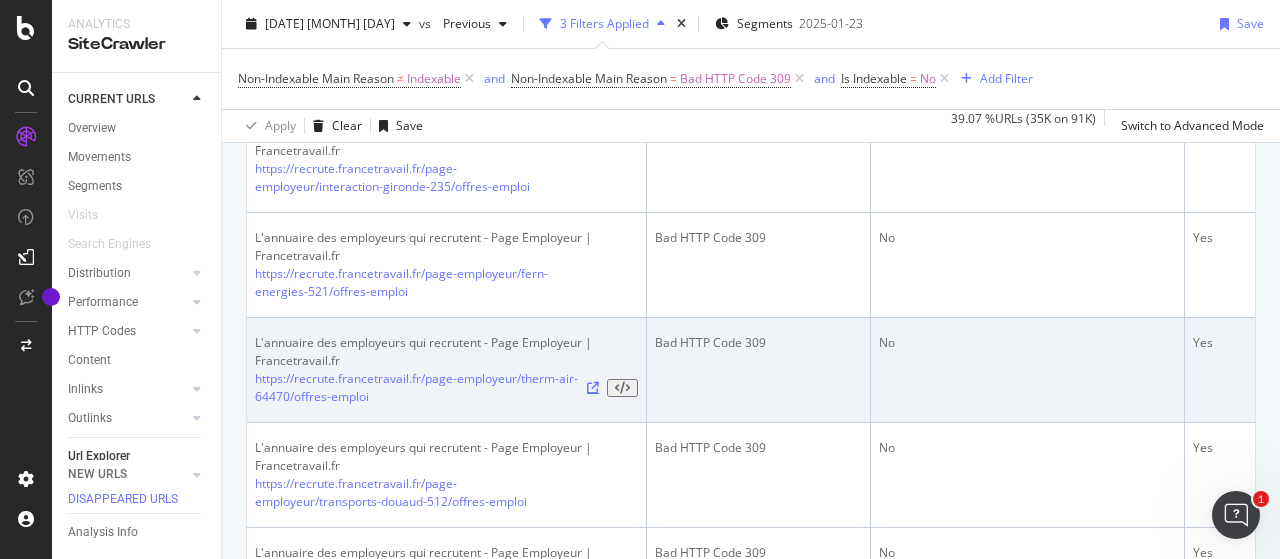 click at bounding box center (593, 388) 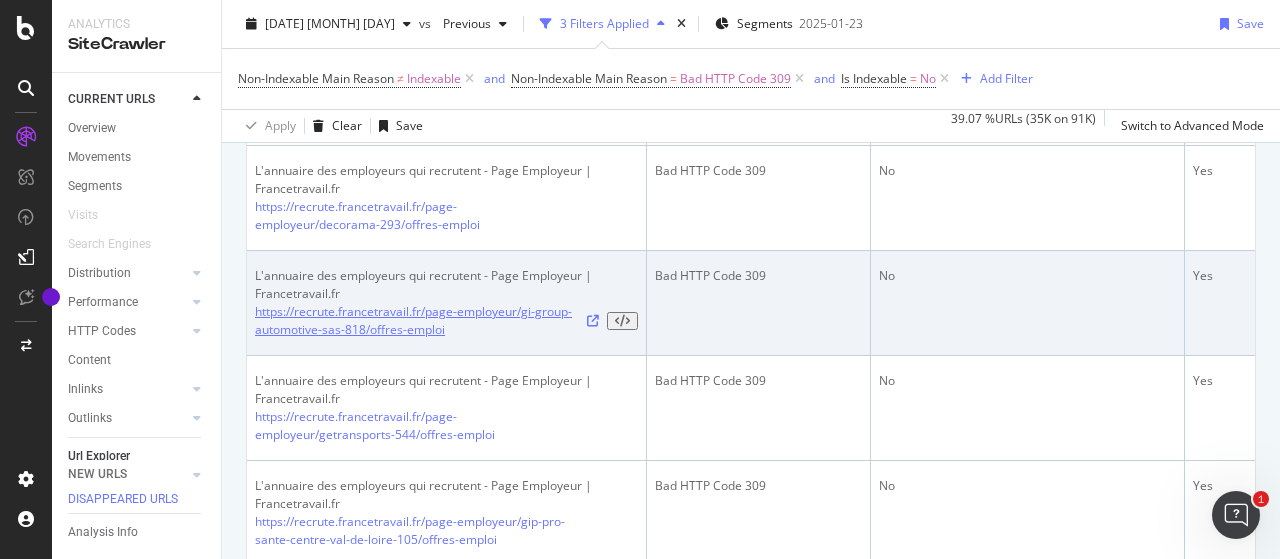 scroll, scrollTop: 1700, scrollLeft: 0, axis: vertical 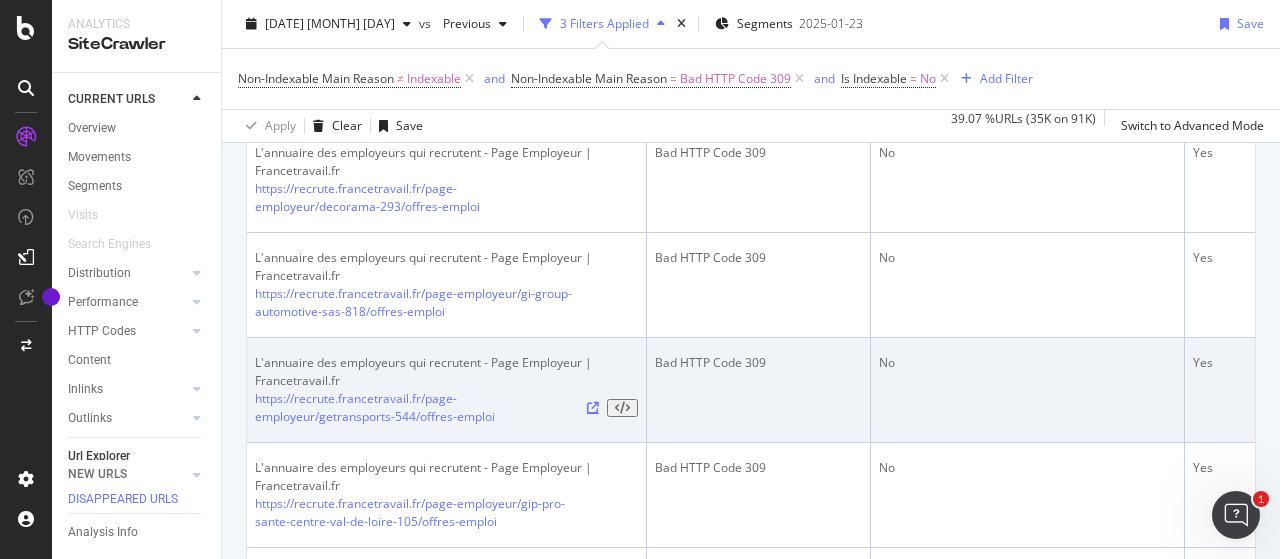 click at bounding box center [593, 408] 